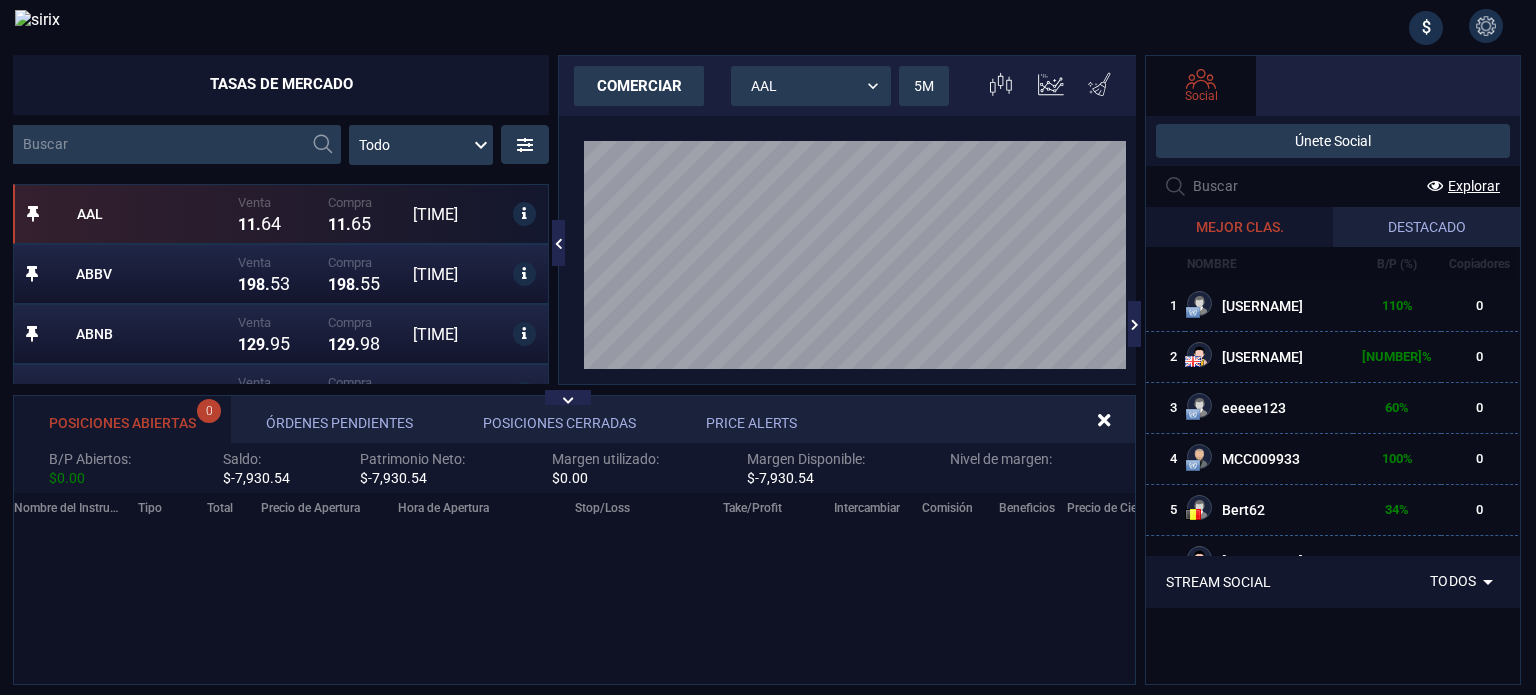 scroll, scrollTop: 0, scrollLeft: 0, axis: both 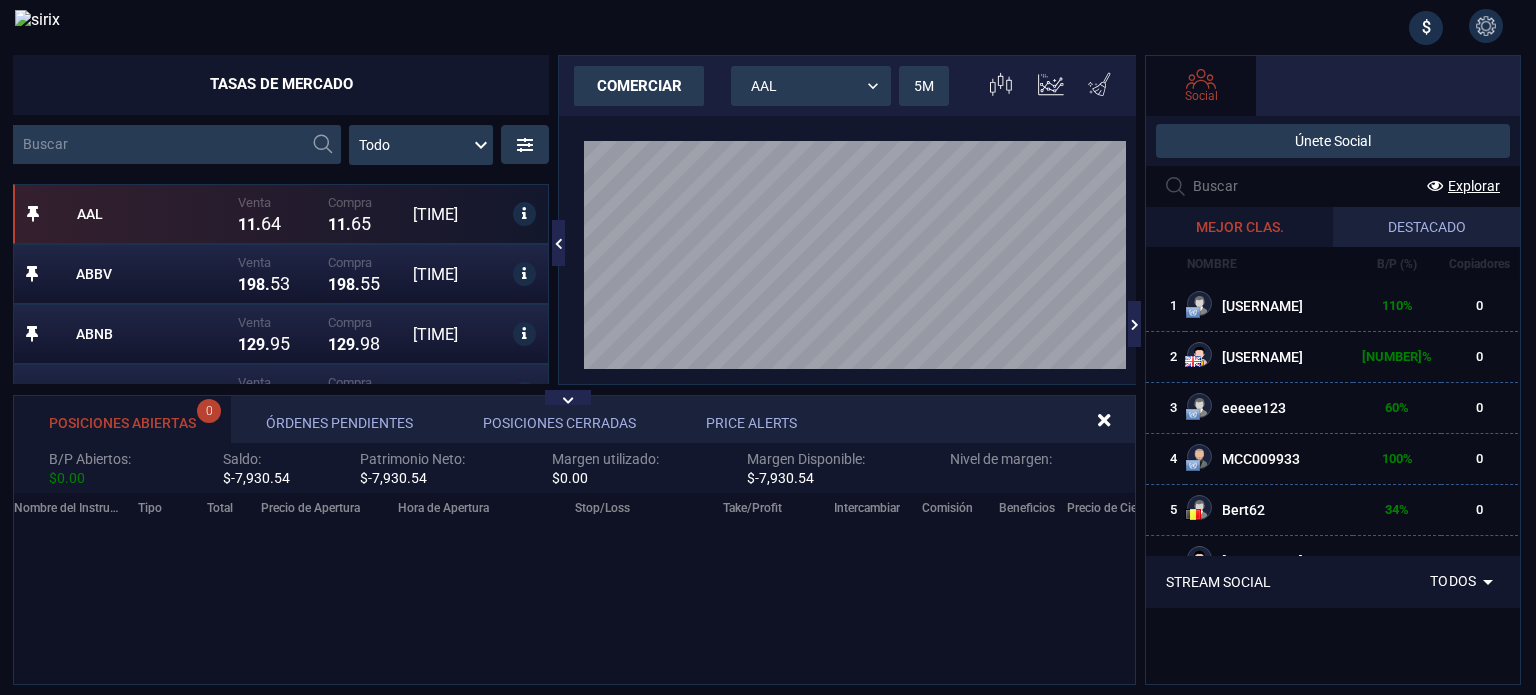 click on "Social" at bounding box center (1201, 96) 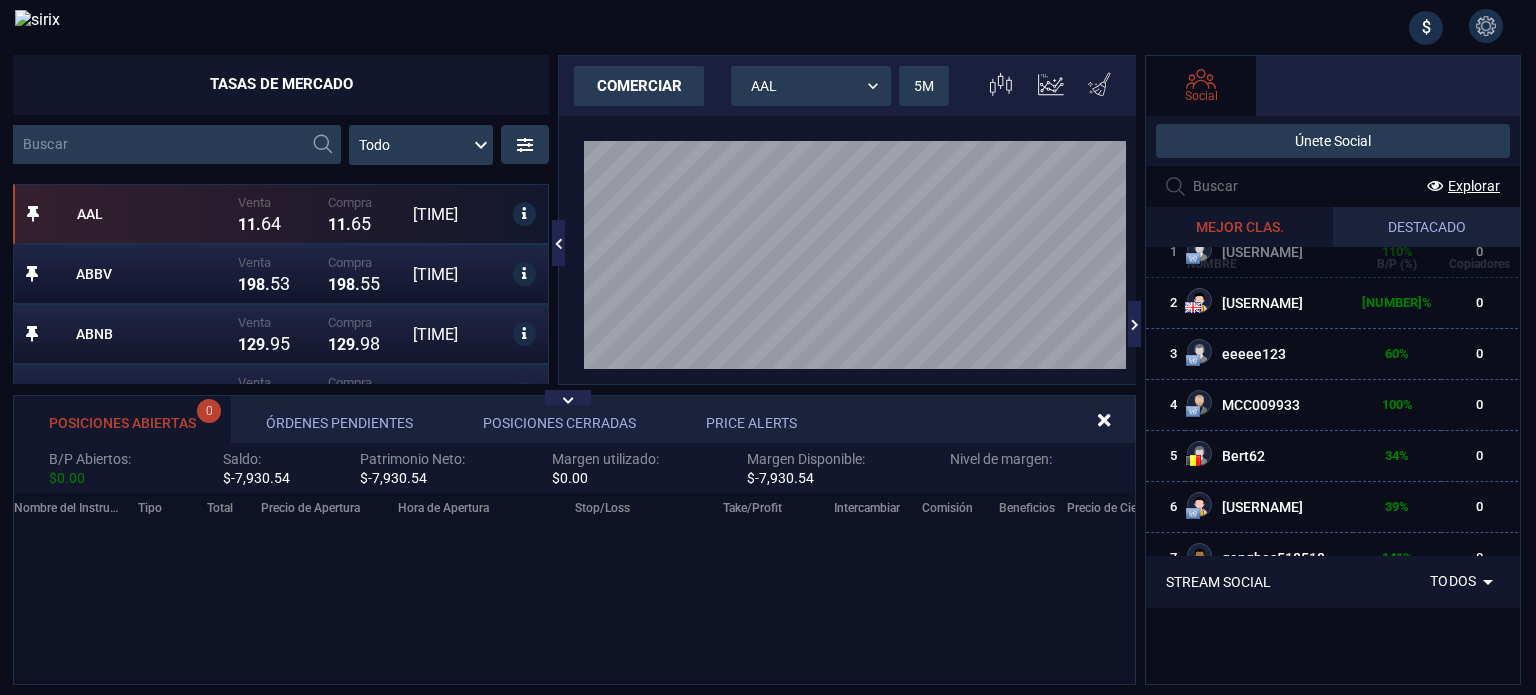 scroll, scrollTop: 100, scrollLeft: 0, axis: vertical 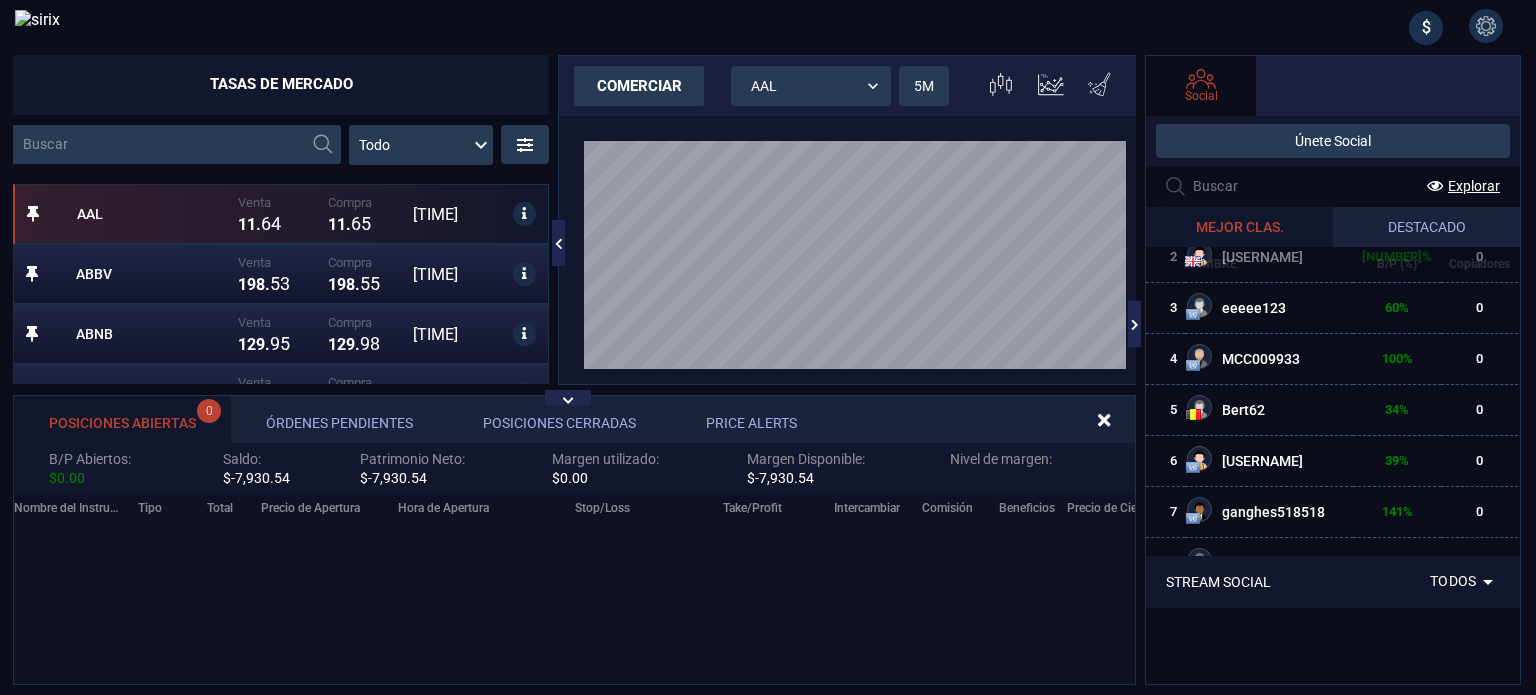 click at bounding box center [1426, 30] 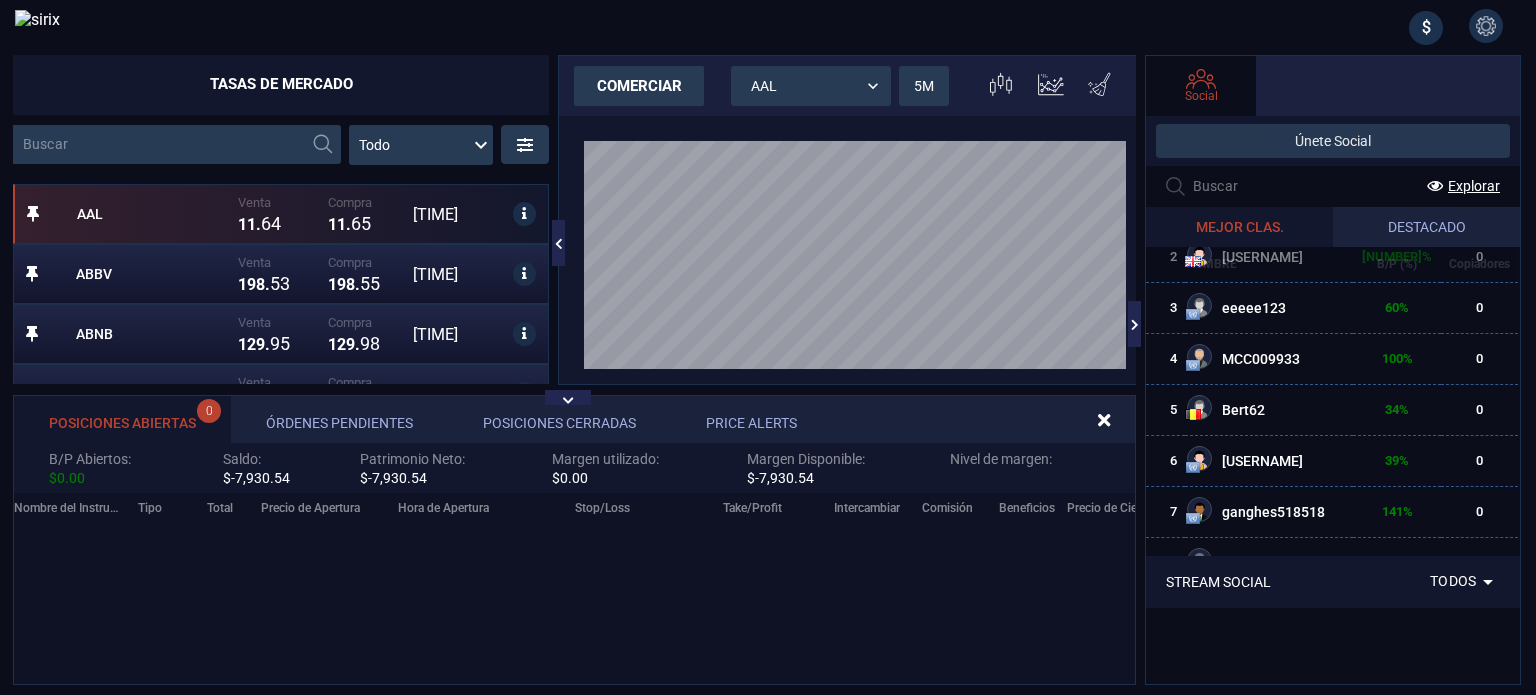click on "Únete Social" at bounding box center (1333, 141) 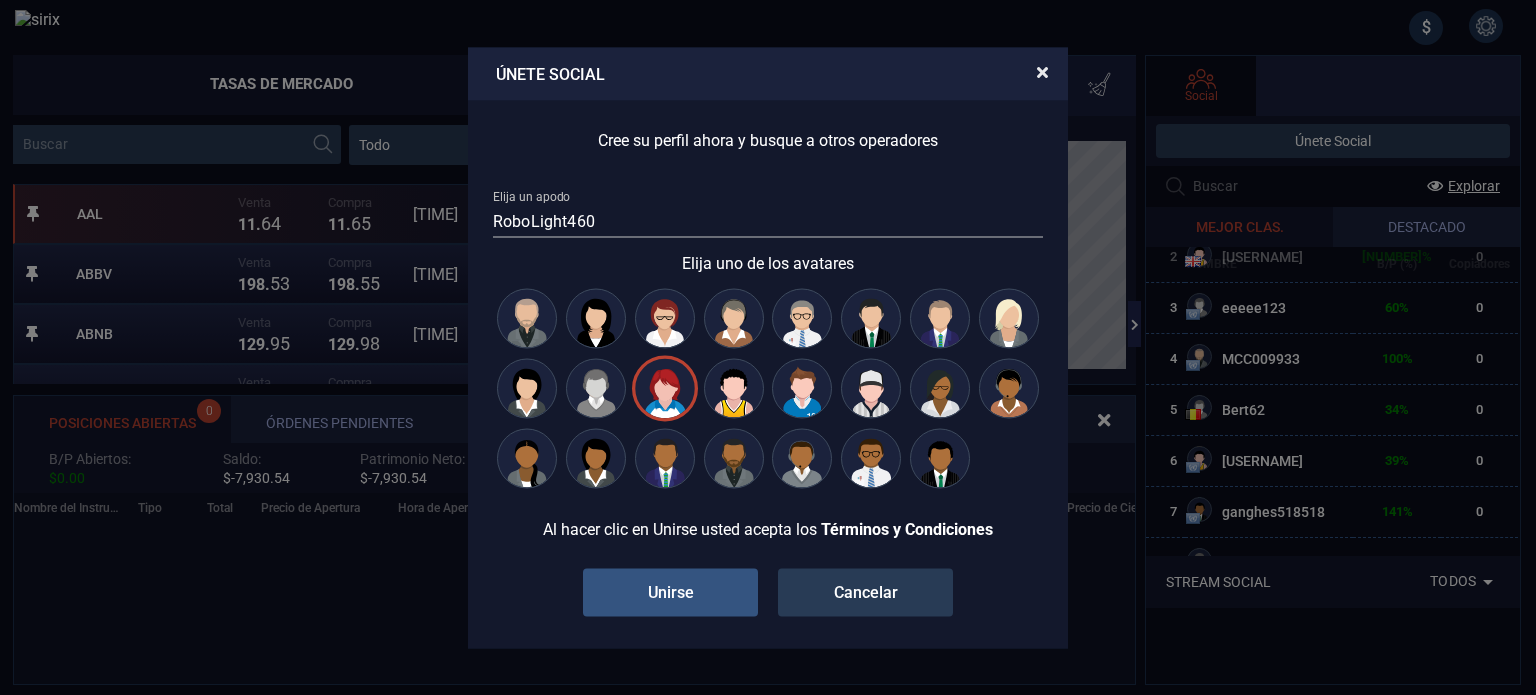 click at bounding box center (1040, 71) 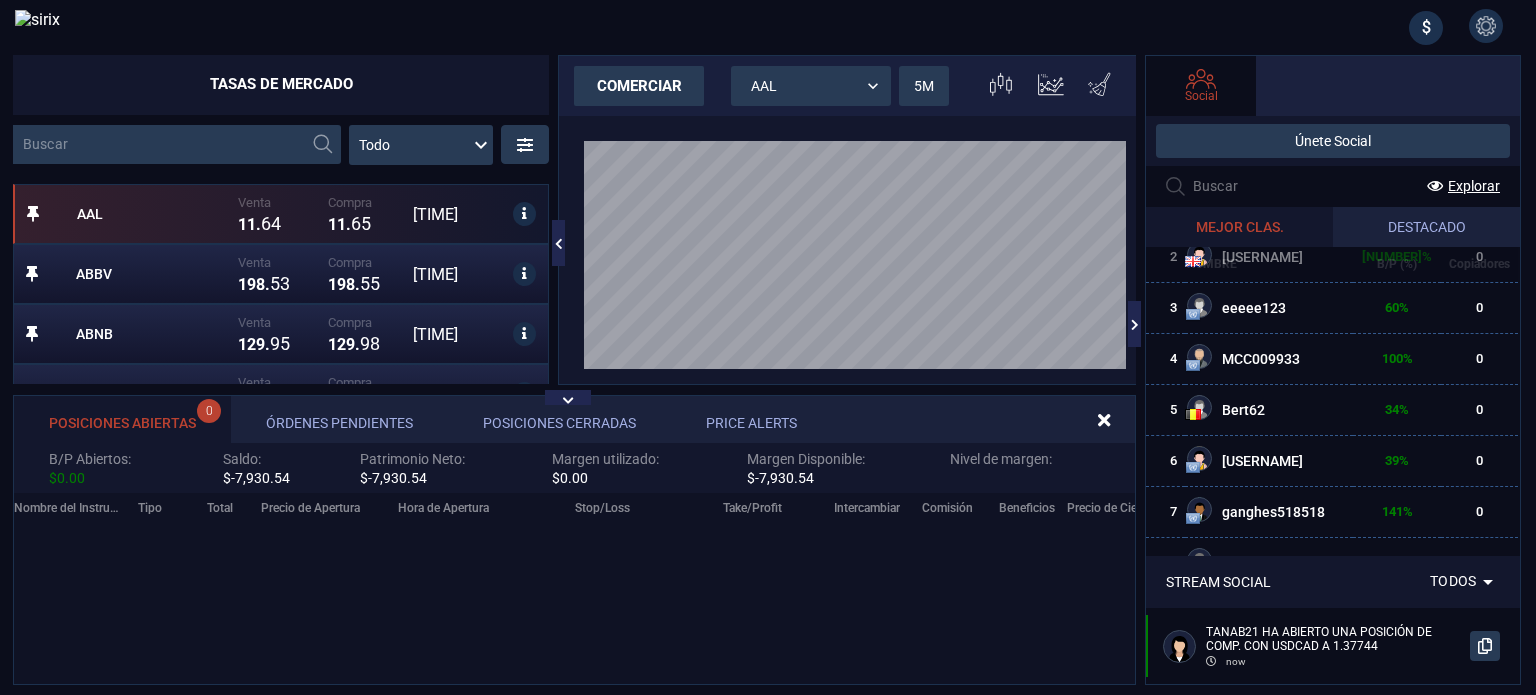 click at bounding box center [177, 144] 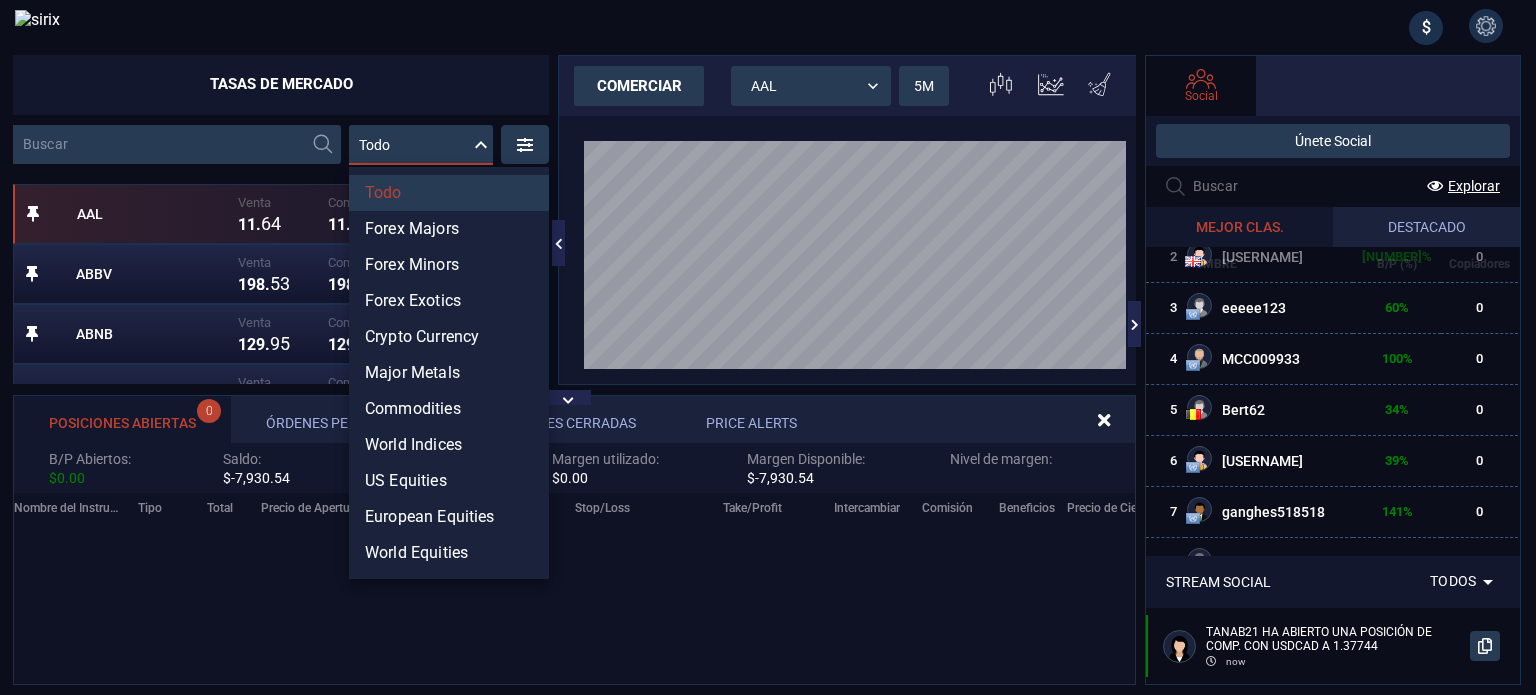 click on "Tasas de Mercado Todo MarketRates.Groups.All AAL Venta [NUMBER] [NUMBER] . [NUMBER] [NUMBER] Compra [NUMBER] [NUMBER] . [NUMBER] [NUMBER] [TIME] ABBV Venta [NUMBER] [NUMBER] . [NUMBER] [NUMBER] Compra [NUMBER] [NUMBER] . [NUMBER] [NUMBER] [TIME] ABNB Venta [NUMBER] [NUMBER] . [NUMBER] [NUMBER] Compra [NUMBER] [NUMBER] . [NUMBER] [NUMBER] [TIME] ACCIONA Venta [NUMBER] [NUMBER] . [NUMBER] [NUMBER] Compra [NUMBER] [NUMBER] . [NUMBER] [NUMBER] [TIME] ACKERMANS Venta [NUMBER] [NUMBER] . [NUMBER] [NUMBER] Compra [NUMBER] [NUMBER] . [NUMBER] [NUMBER] [TIME] ADAUSD Venta [NUMBER] . [NUMBER] [NUMBER] [NUMBER] [NUMBER] Compra [NUMBER] . [NUMBER] [NUMBER] [NUMBER] [NUMBER] [TIME] ADIDAS Venta [NUMBER] [NUMBER] . [NUMBER] [NUMBER] Compra [NUMBER] [NUMBER] . [NUMBER] [NUMBER] [TIME] AEROFLOT Venta [NUMBER] . [NUMBER] [NUMBER] Compra [NUMBER] . [NUMBER] [NUMBER] [TIME] AEX Venta [NUMBER] [NUMBER] . [NUMBER] [NUMBER] Compra [NUMBER] [NUMBER] . [NUMBER] [NUMBER] [TIME] AIR Venta [NUMBER] [NUMBER] . [NUMBER] [NUMBER] Compra [NUMBER] [NUMBER] . [NUMBER] [NUMBER] [TIME] AIRBUS Venta [NUMBER] [NUMBER] . [NUMBER] [NUMBER] Compra [NUMBER] [NUMBER] . [NUMBER] [NUMBER] [TIME] AIXTRON Venta [NUMBER] . [NUMBER] [NUMBER] Compra [NUMBER] . [NUMBER] [NUMBER] [TIME] ALBEMARLE Venta [NUMBER] . [NUMBER] [NUMBER] Compra [NUMBER] . [NUMBER] [NUMBER] [TIME] ALCOA Venta [NUMBER] . [NUMBER] [NUMBER] Compra [NUMBER] . [NUMBER] [NUMBER] [TIME] comerciar AAL AAL [NUMBER]M [NUMBER] Gráfico de Velas candles Posiciones Abiertas [NUMBER] Órdenes Pendientes Posiciones Cerradas Price Alerts Nombre del Instrumento Tipo Total Precio de Apertura Hora de Apertura Stop/Loss Take/Profit Intercambiar Comisión Beneficios : [NUMBER] [NUMBER]" at bounding box center [768, 347] 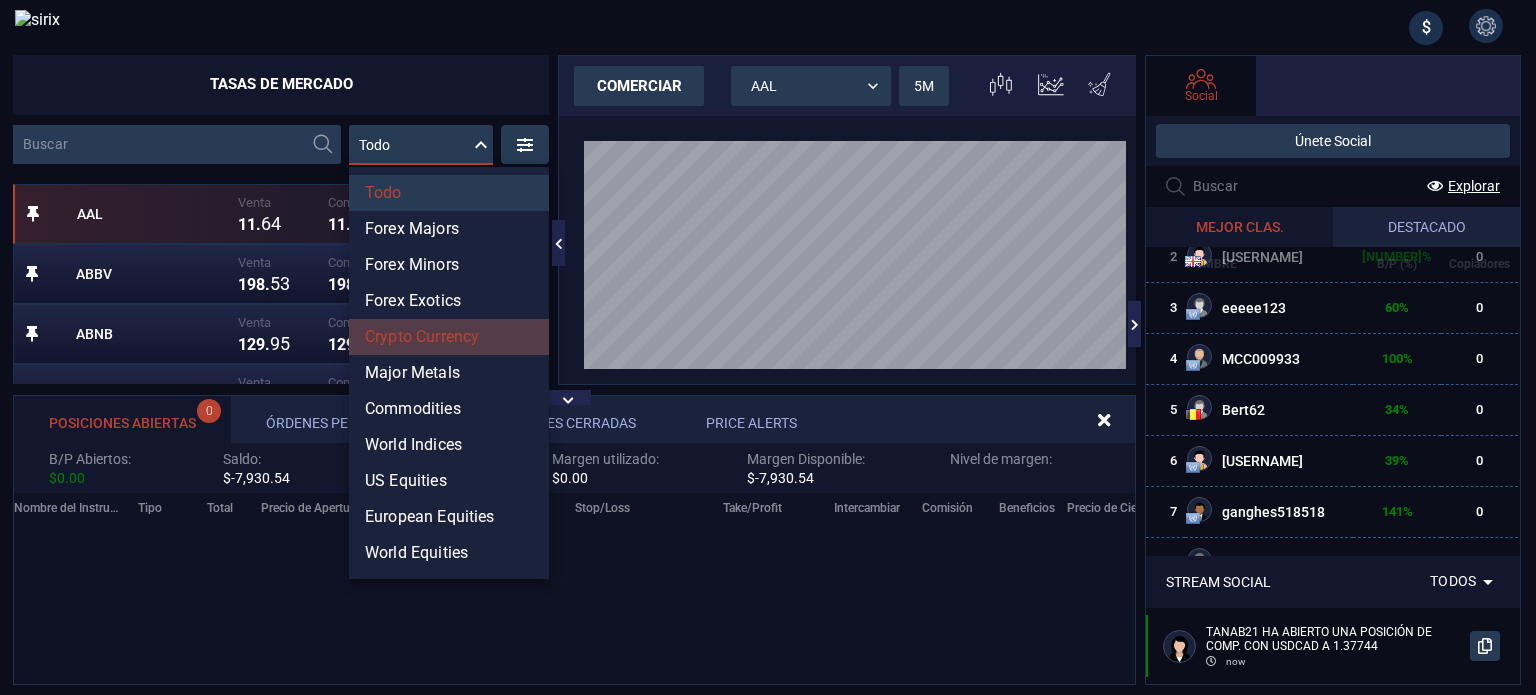 click on "Crypto Currency" at bounding box center [449, 337] 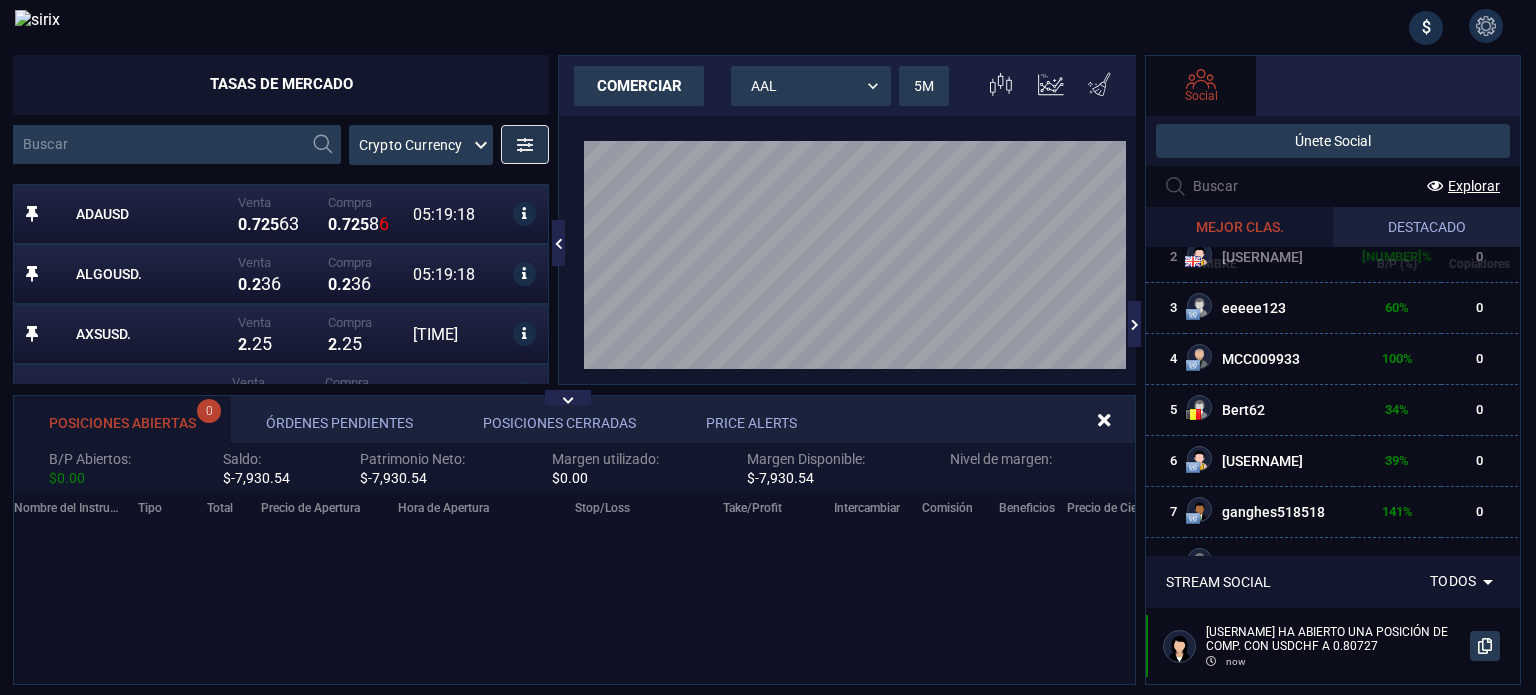 click at bounding box center [525, 145] 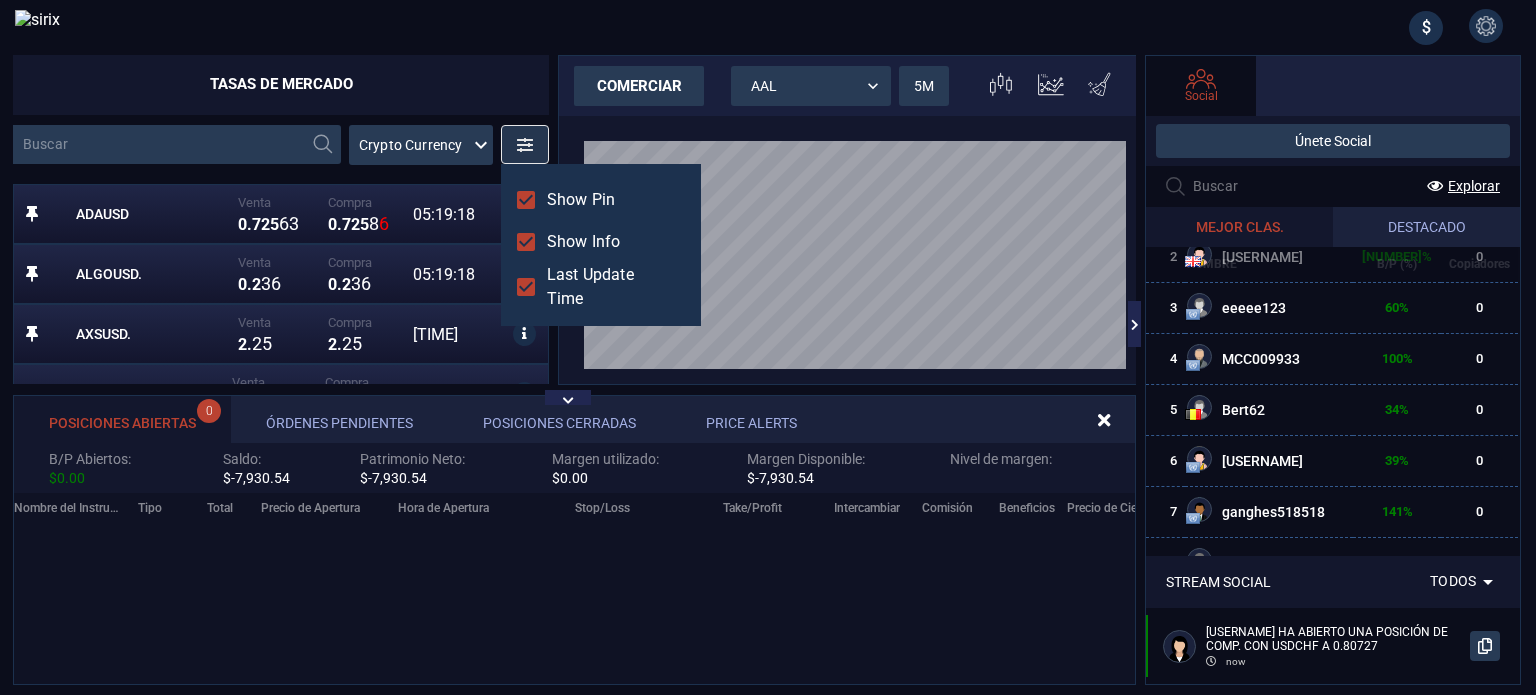 click at bounding box center (525, 145) 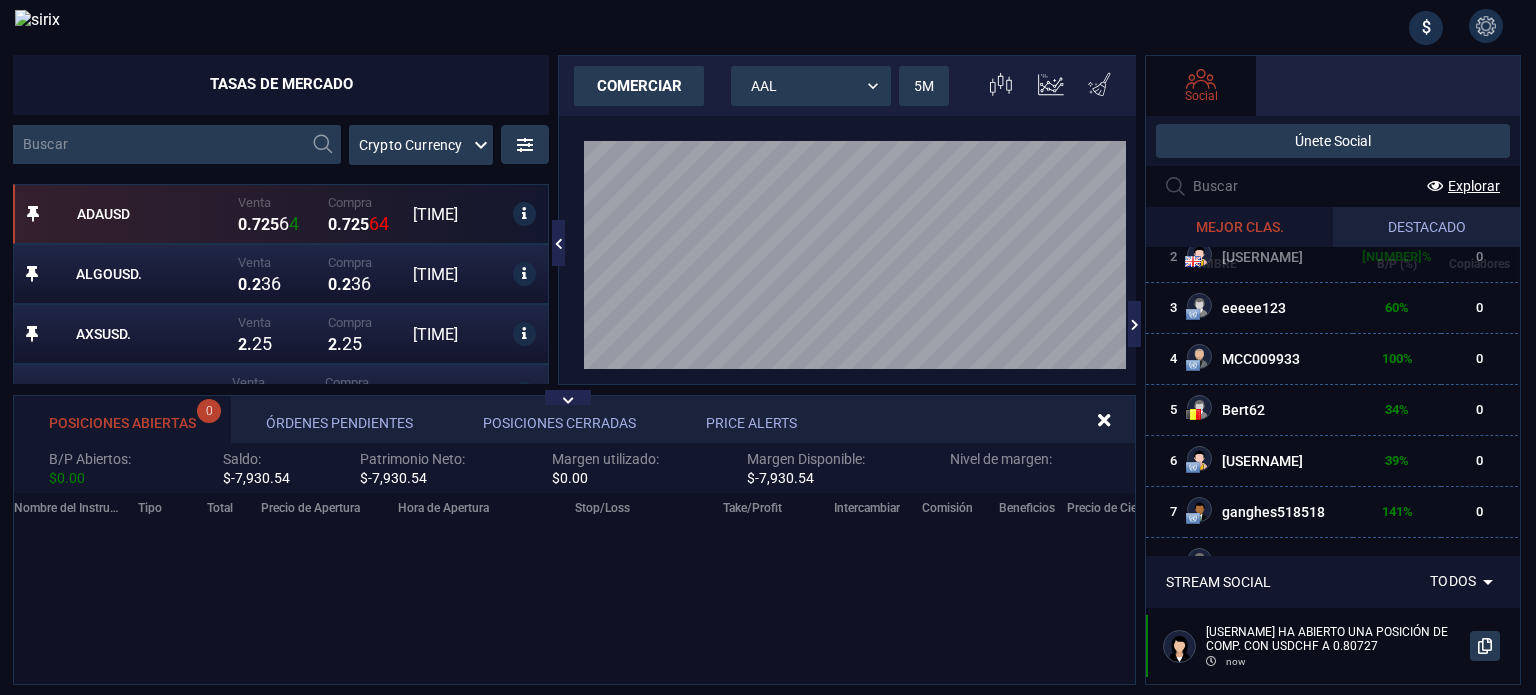 click on "ADAUSD" at bounding box center [155, 214] 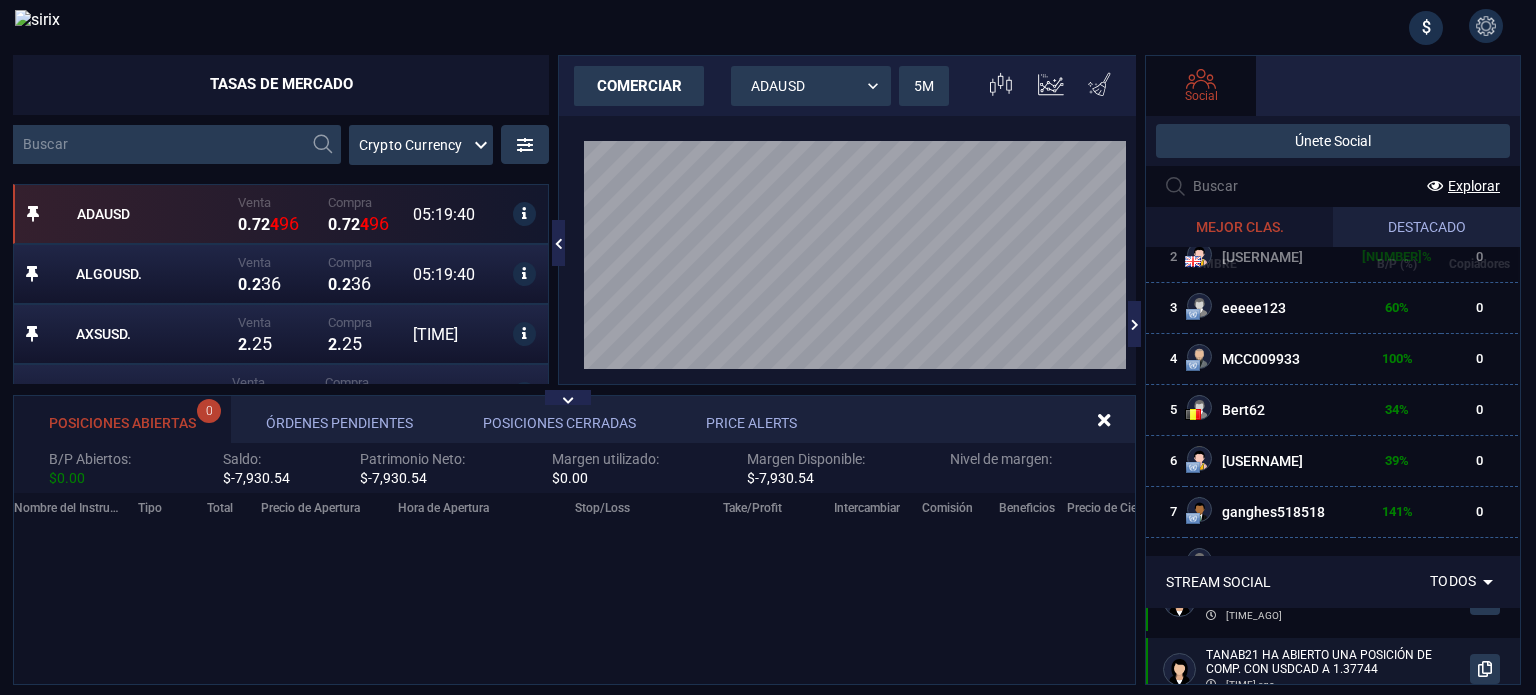 scroll, scrollTop: 71, scrollLeft: 0, axis: vertical 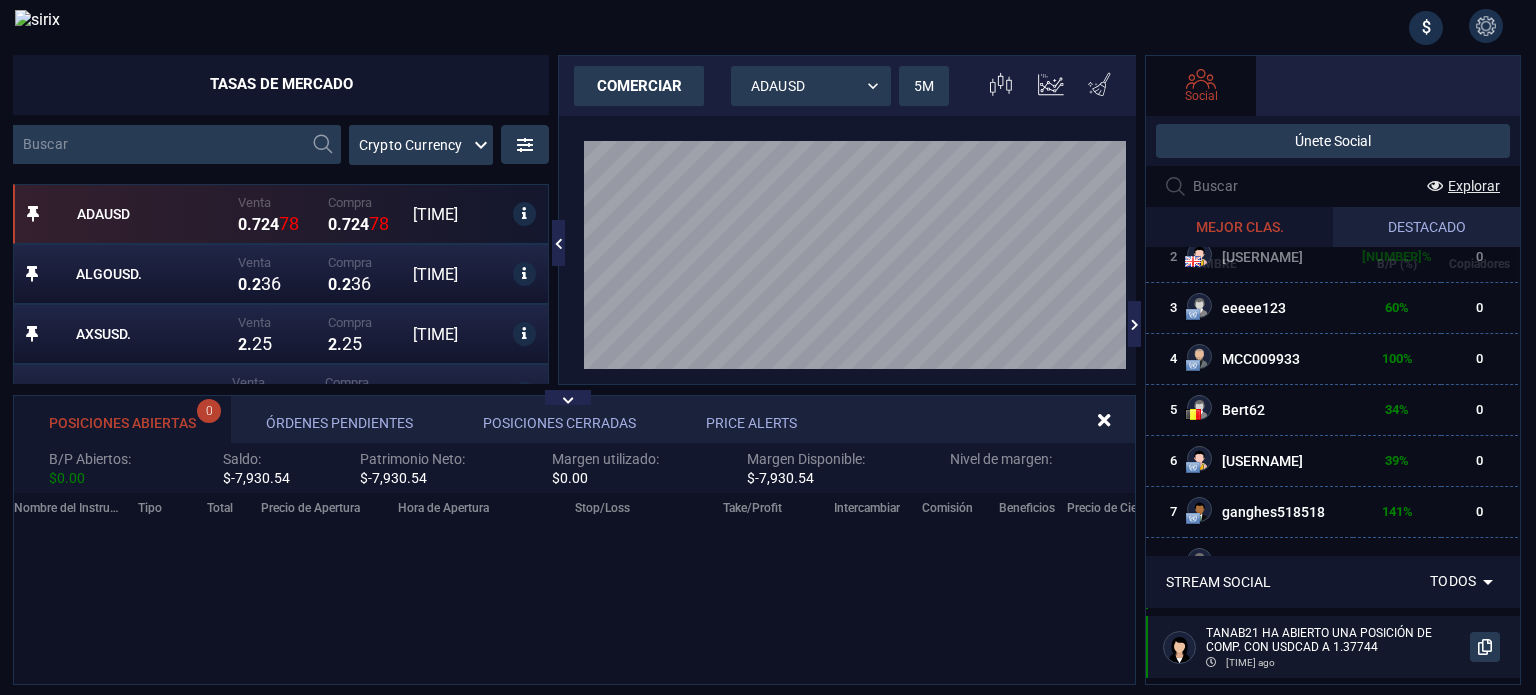 click on "Explorar" at bounding box center [1474, 186] 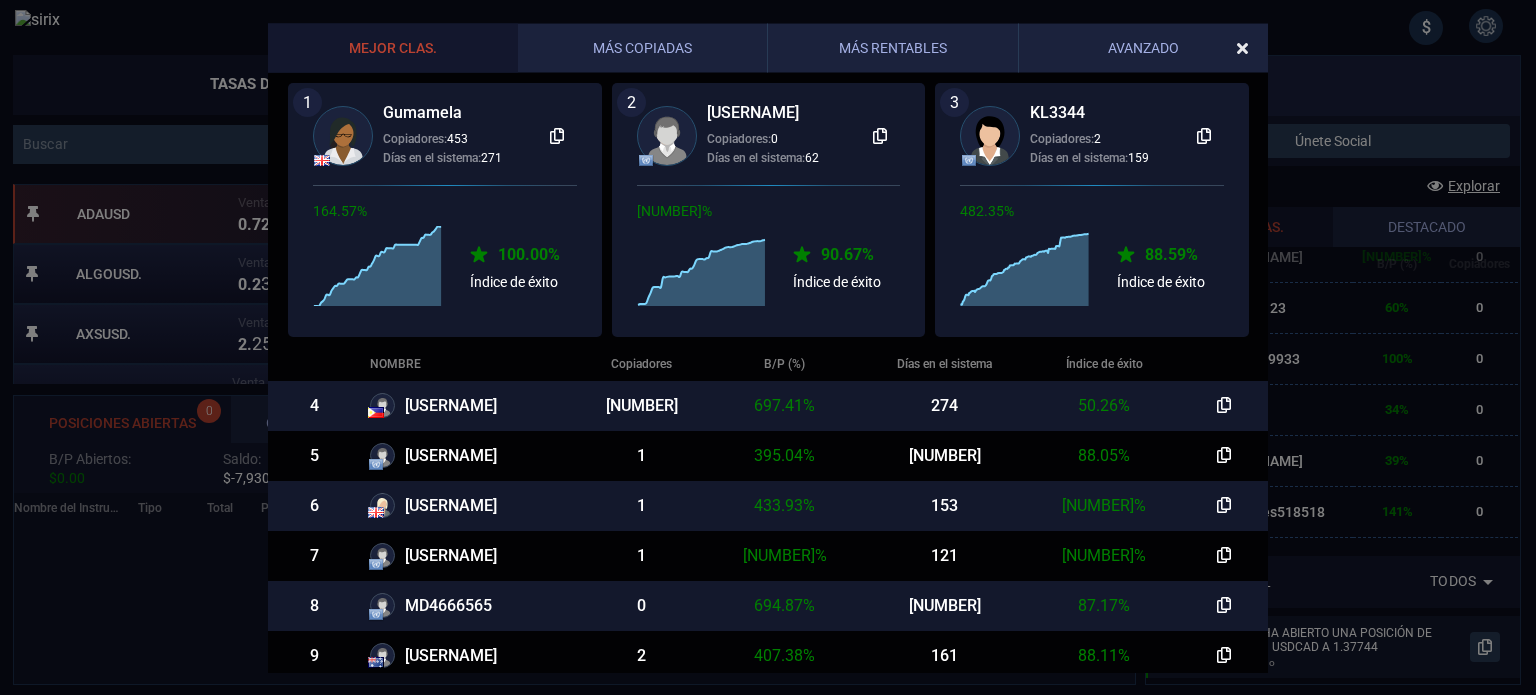 click at bounding box center [1242, 47] 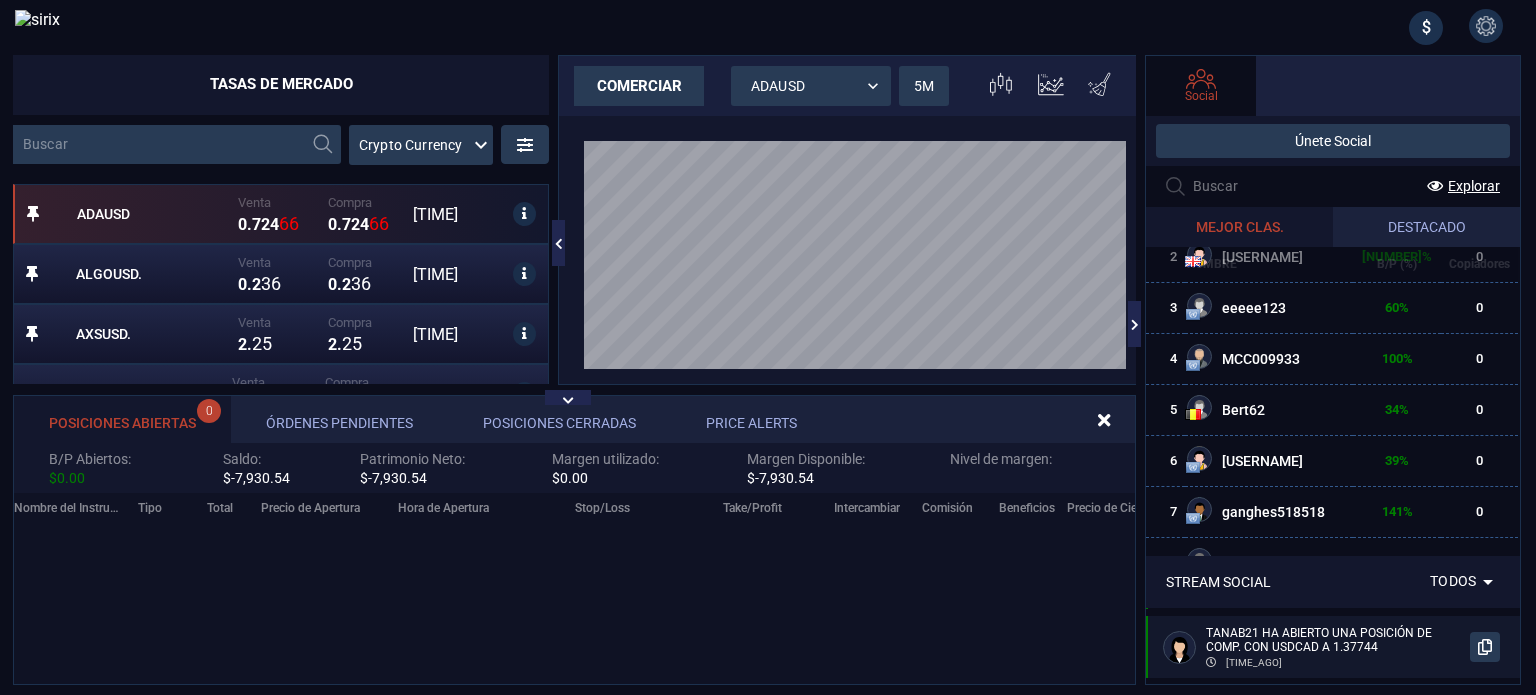 click on "comerciar" at bounding box center [639, 86] 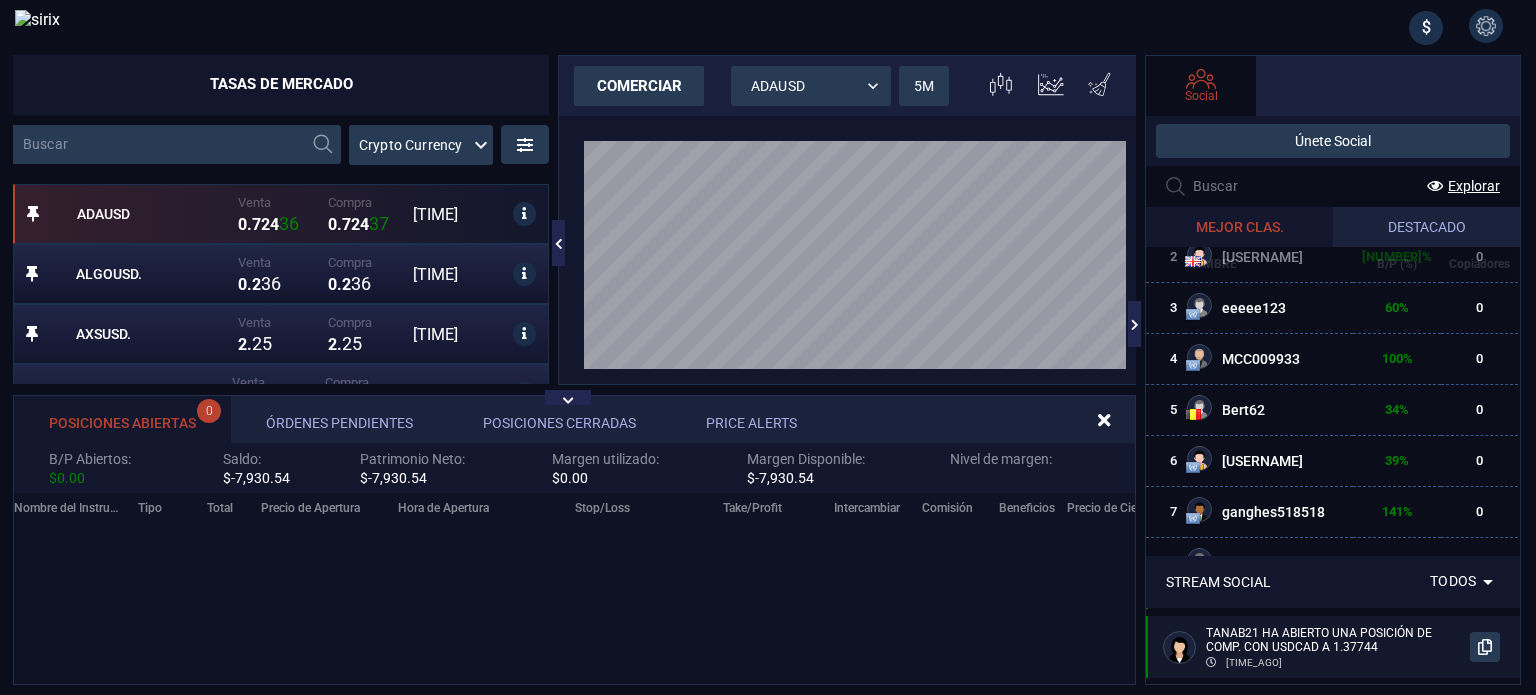click at bounding box center [69, 19] 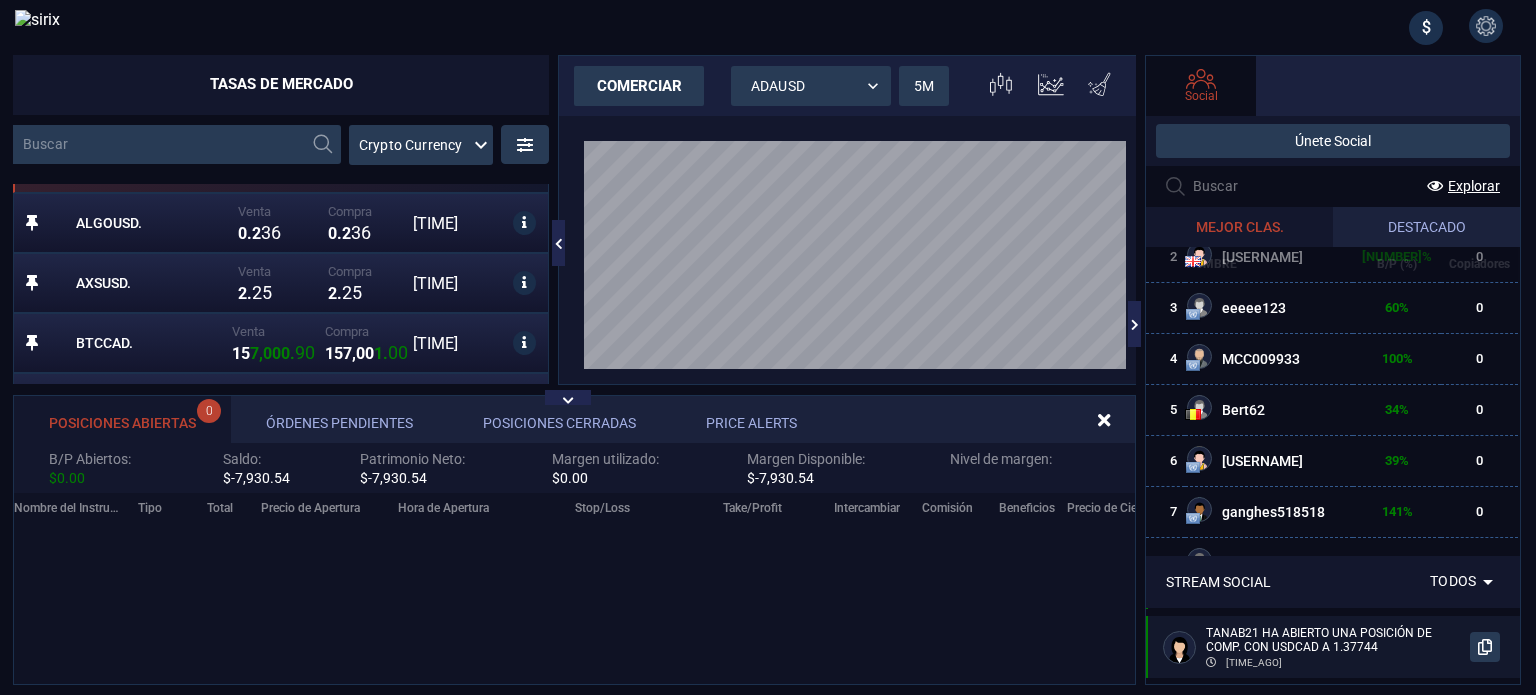 scroll, scrollTop: 200, scrollLeft: 0, axis: vertical 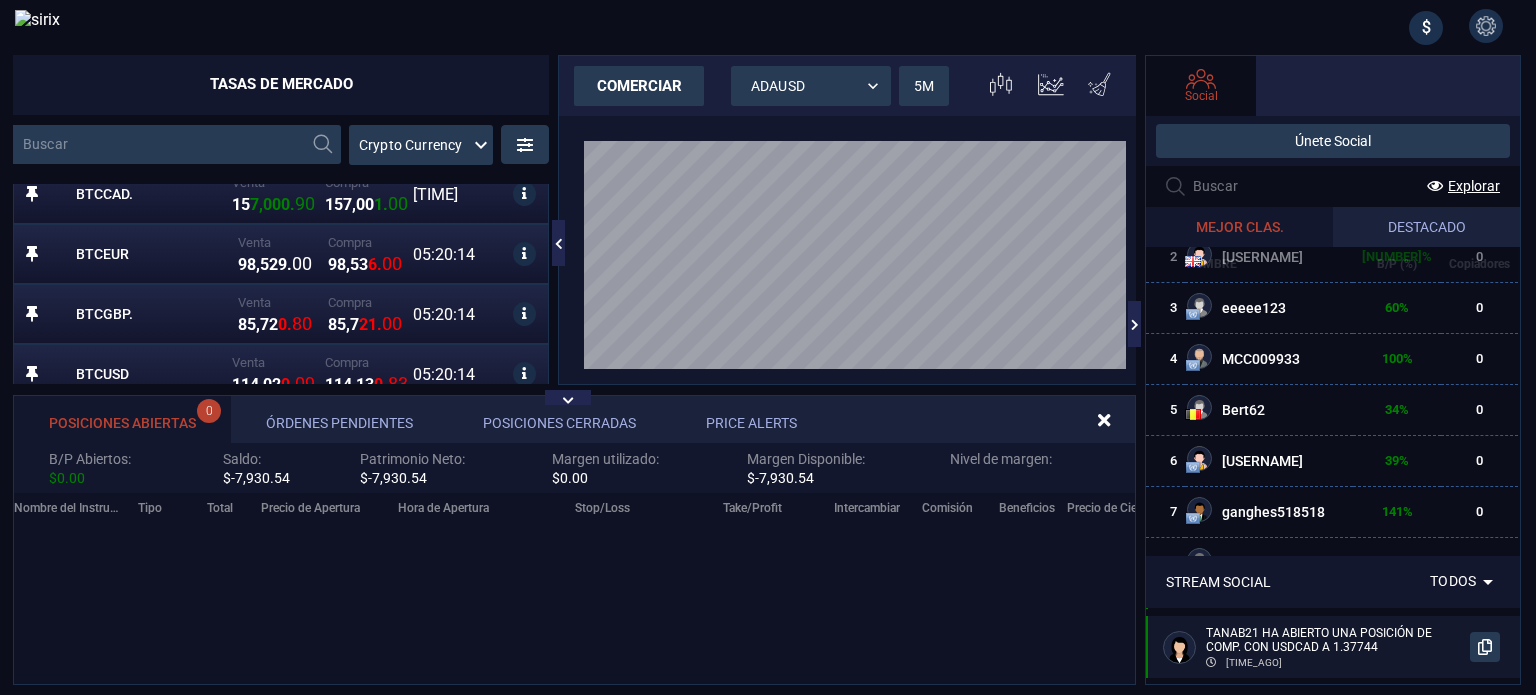 click on "Posiciones Abiertas 0" at bounding box center [122, 419] 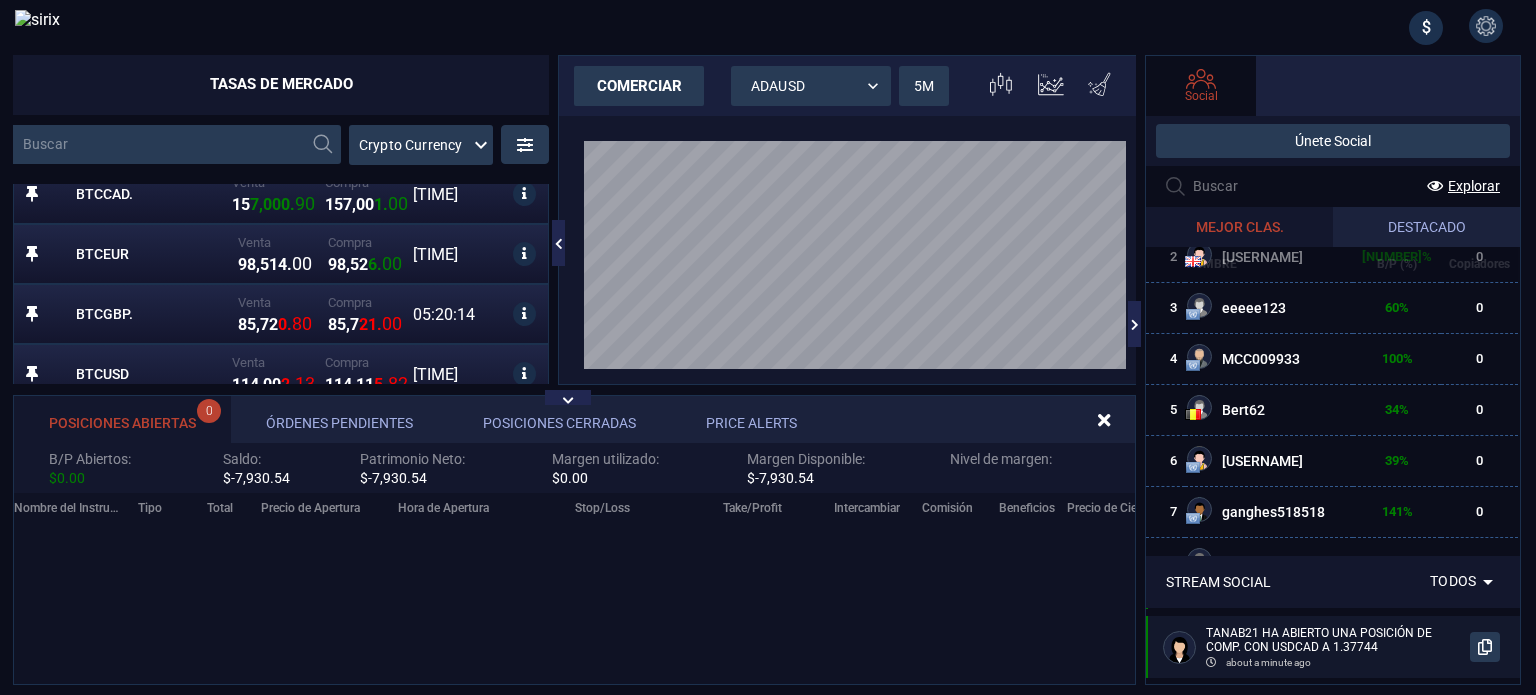 click on "Órdenes Pendientes" at bounding box center (339, 419) 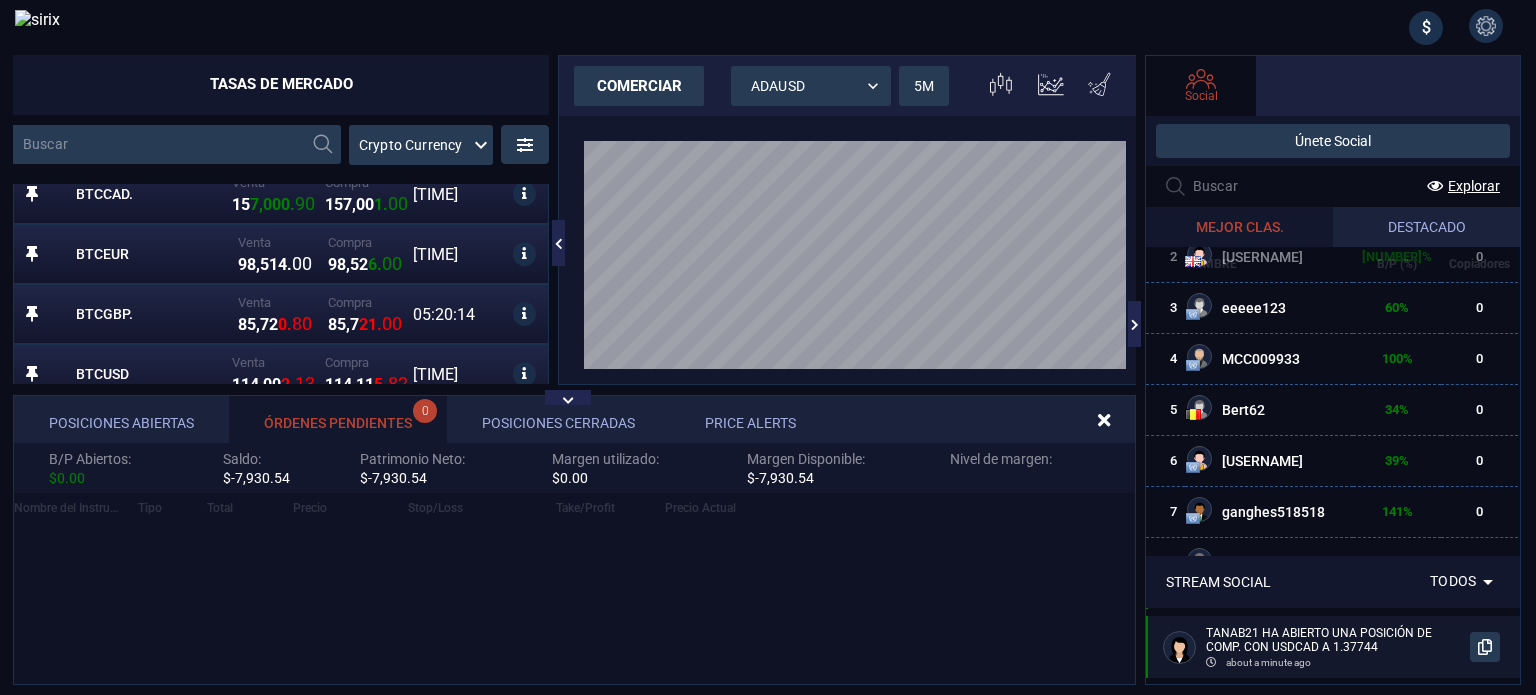 scroll, scrollTop: 19, scrollLeft: 18, axis: both 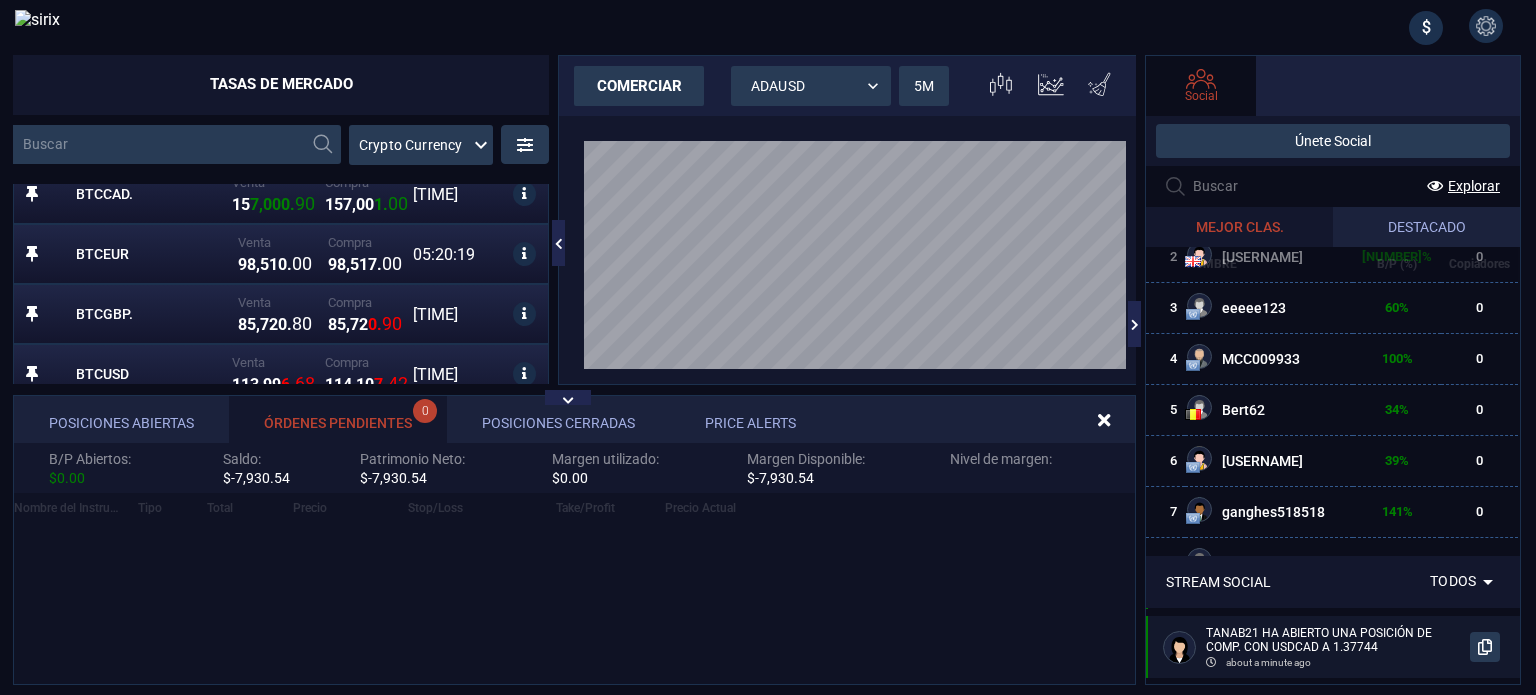 click on "Posiciones Cerradas" at bounding box center (558, 419) 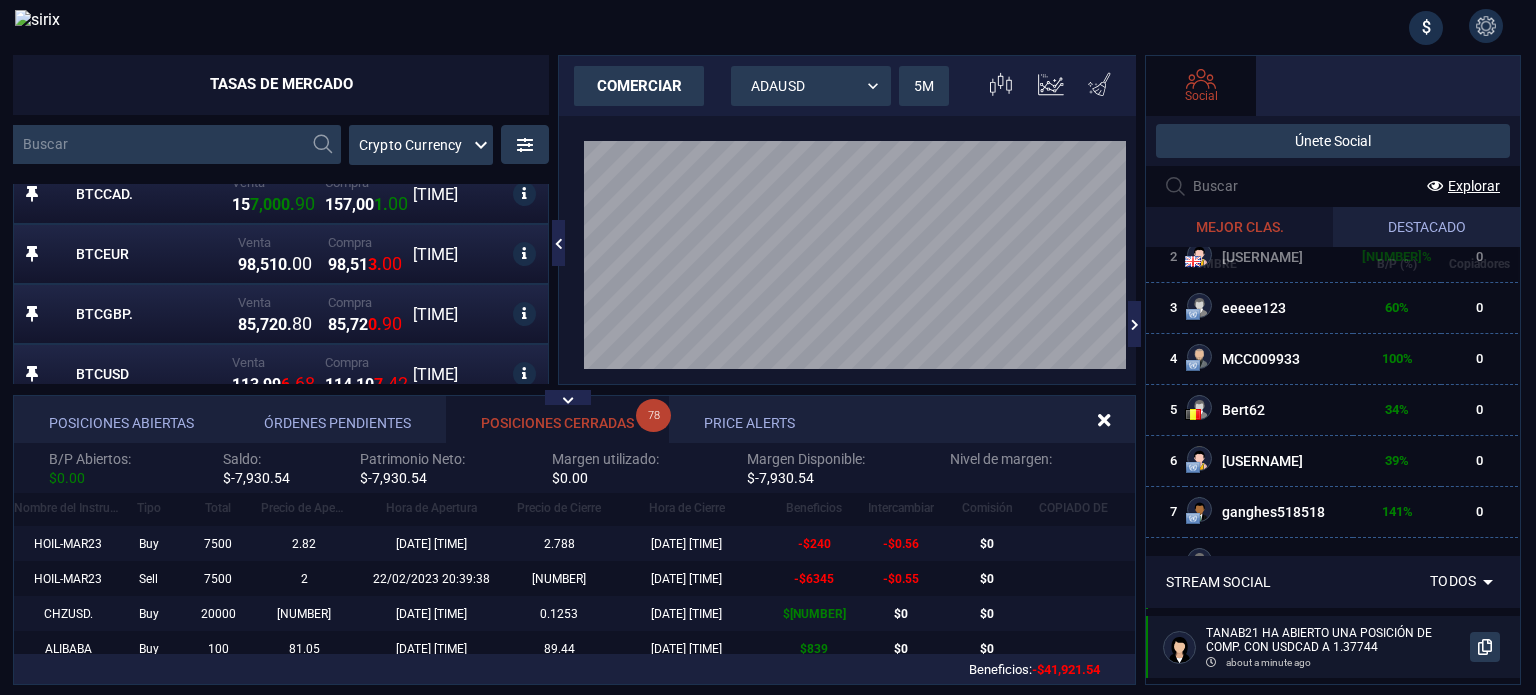 scroll, scrollTop: 18, scrollLeft: 18, axis: both 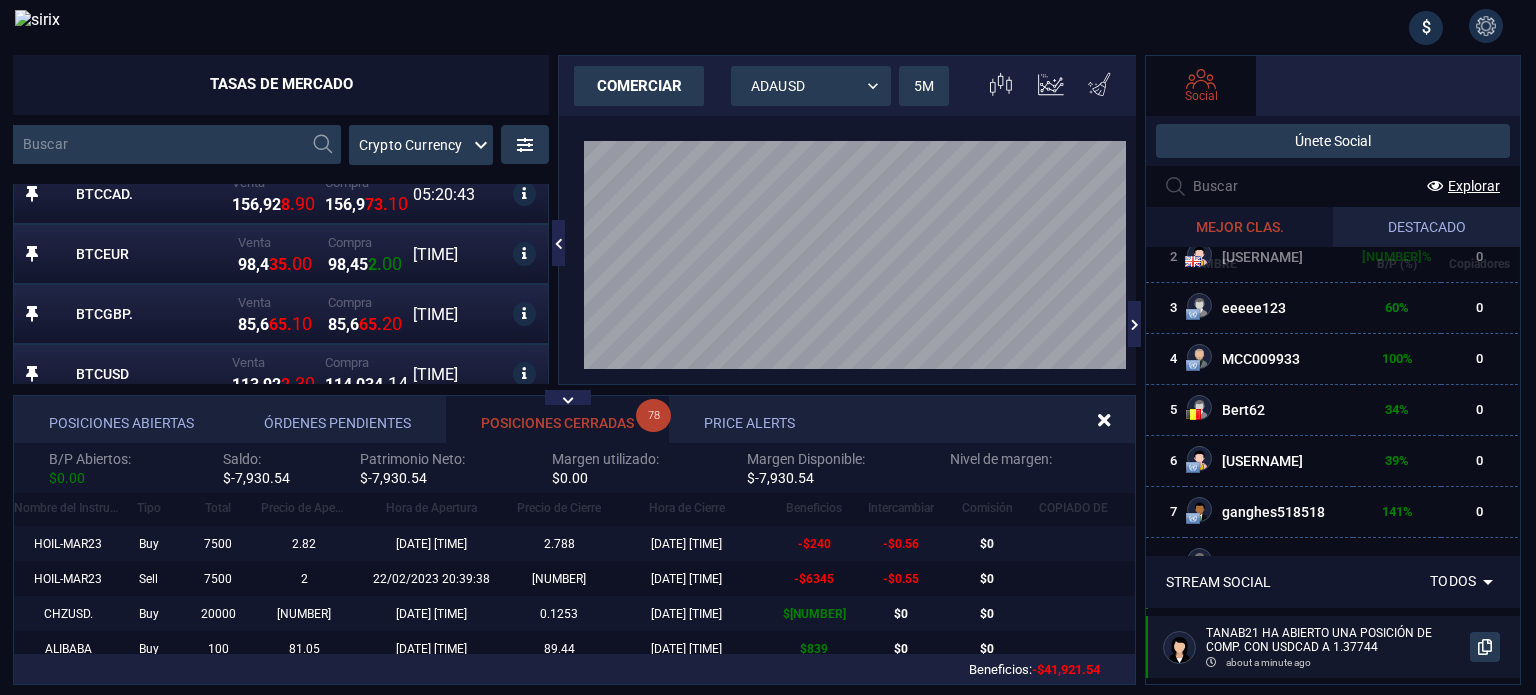 click on "$ [PRICE]" at bounding box center [814, 614] 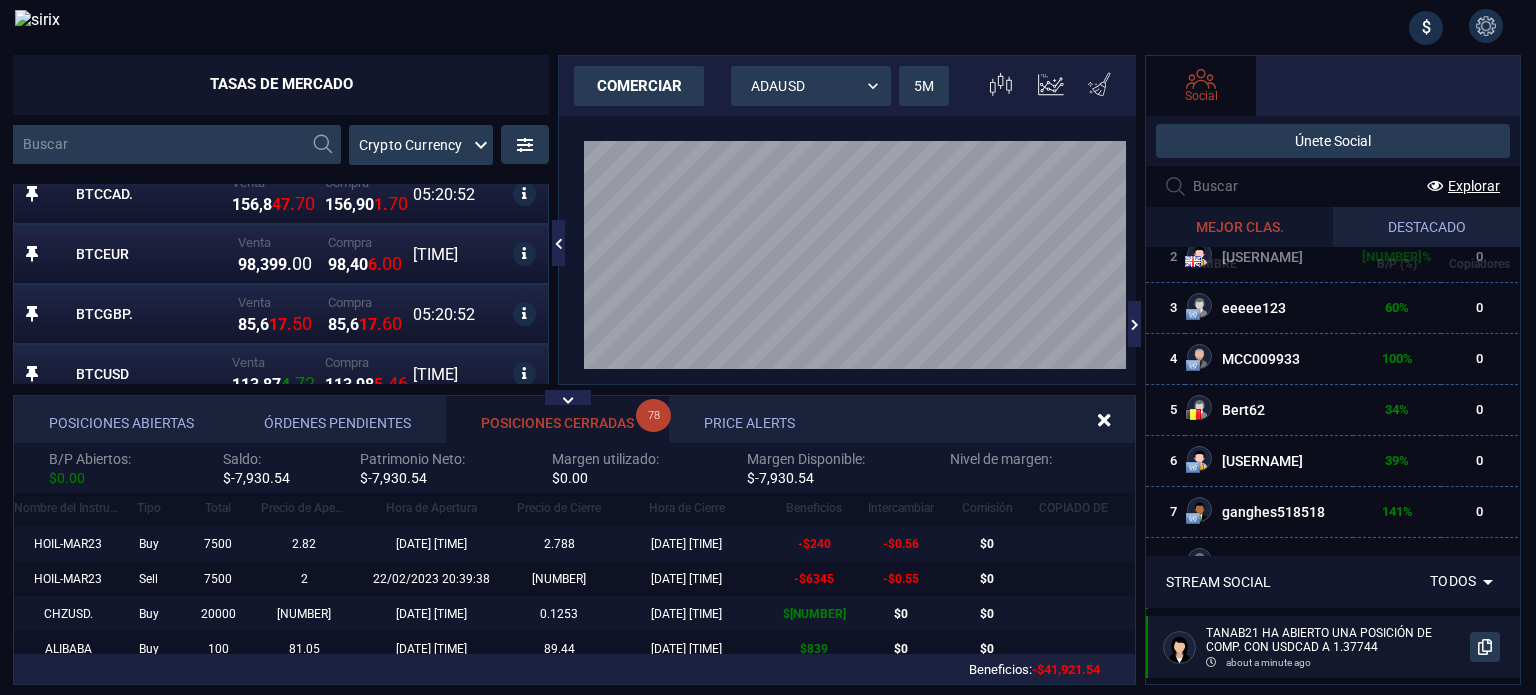 click on "Beneficios" at bounding box center (814, 508) 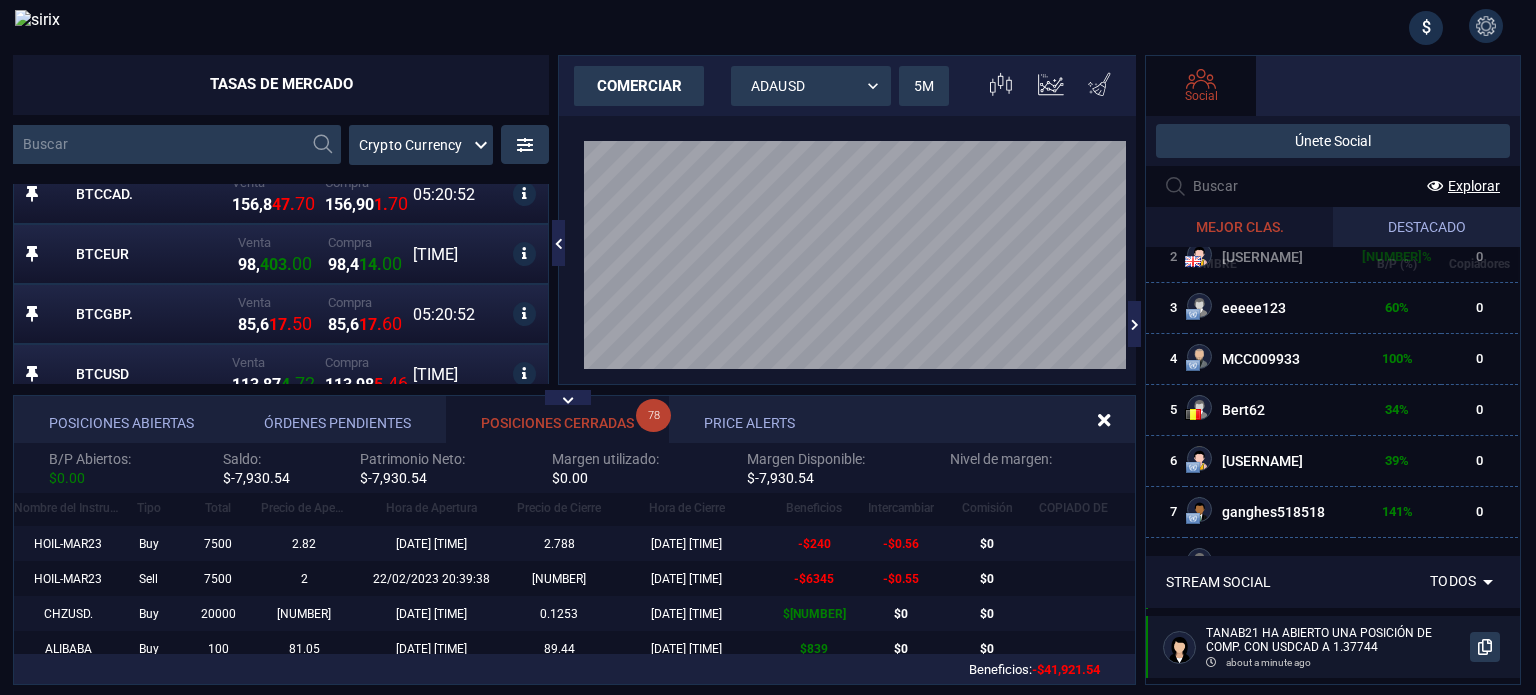 click on "$ [PRICE]" at bounding box center (814, 614) 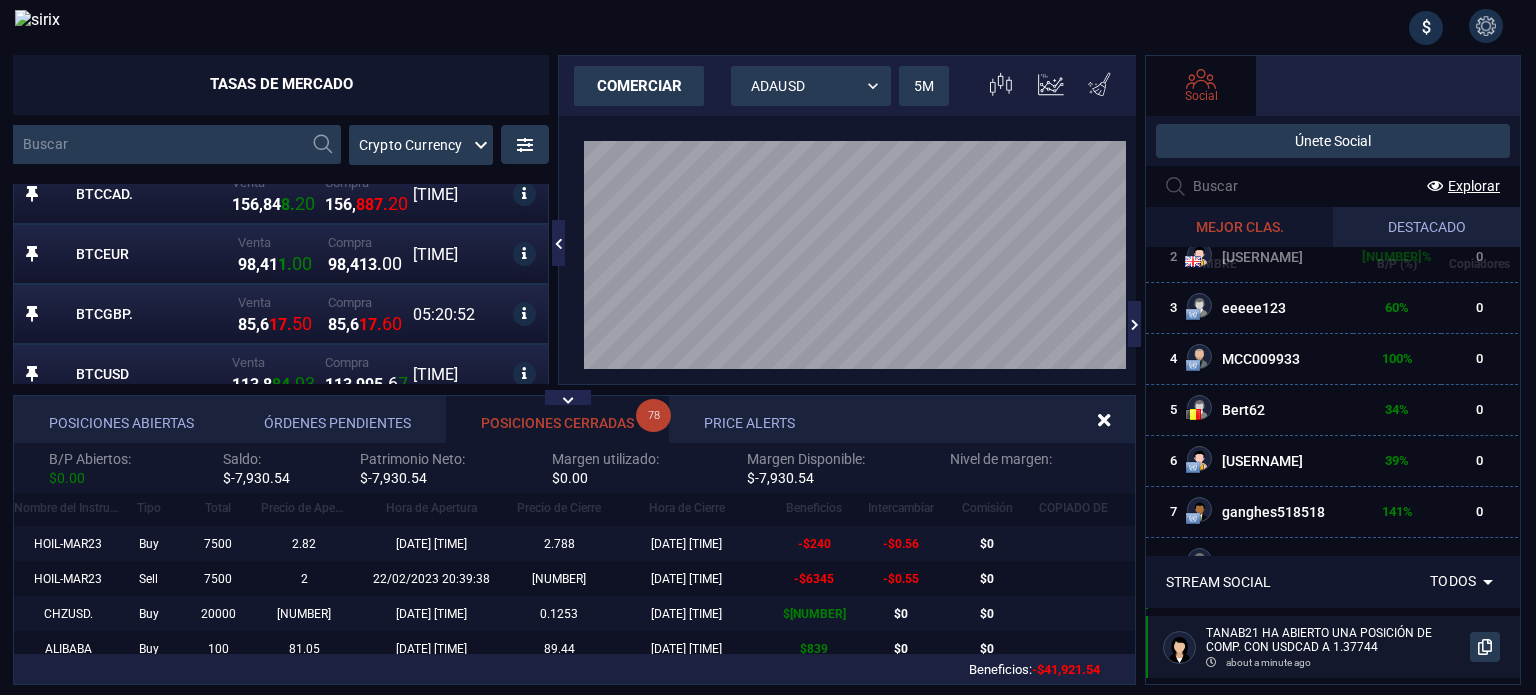 click on "$ [NUMBER]" at bounding box center [814, 649] 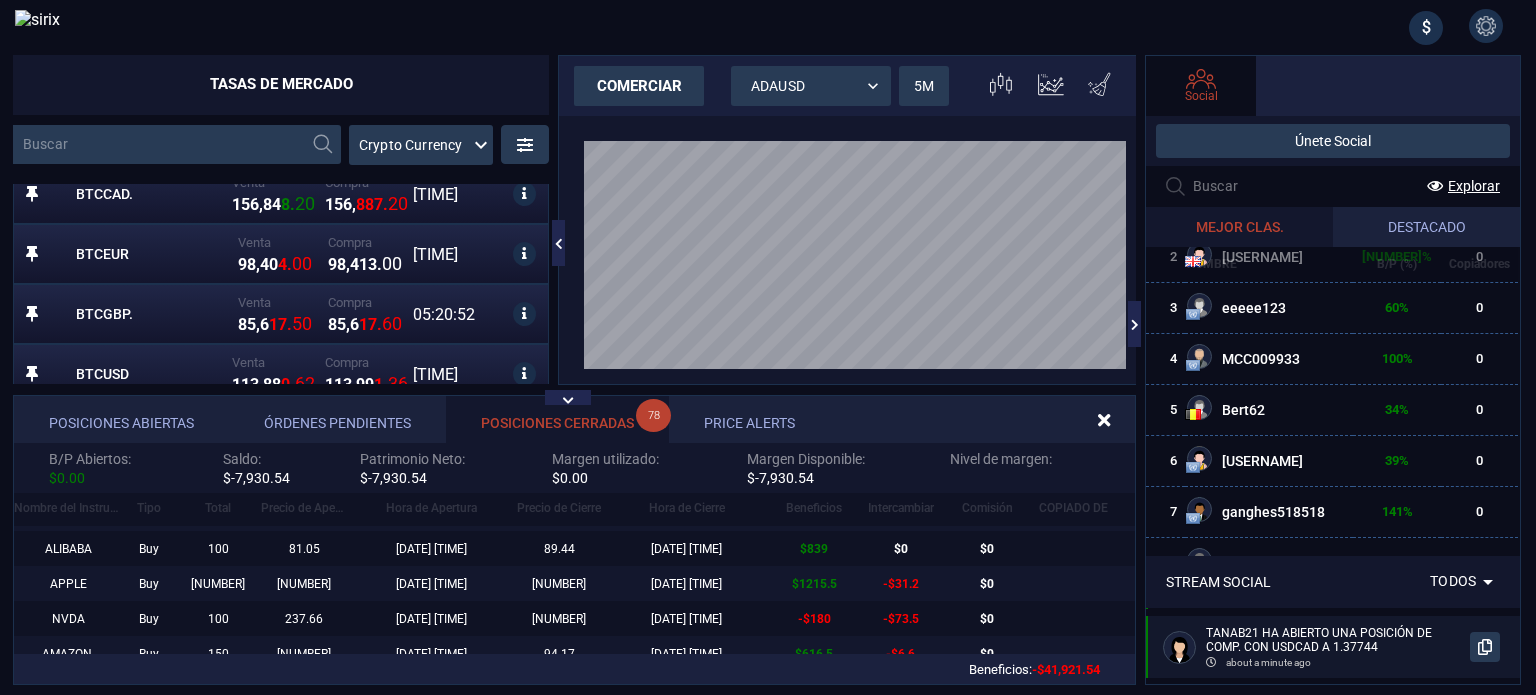 scroll, scrollTop: 200, scrollLeft: 0, axis: vertical 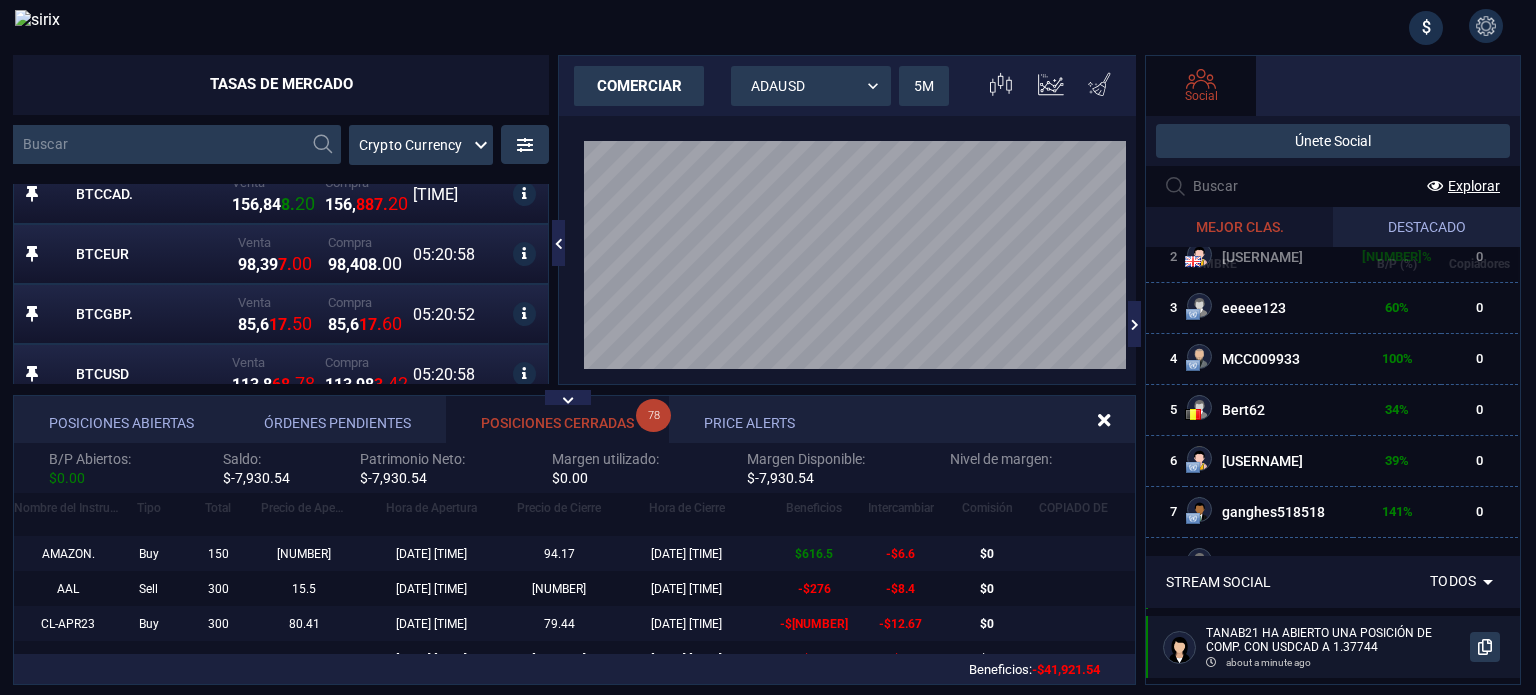 click on "$ 616.5" at bounding box center [814, 554] 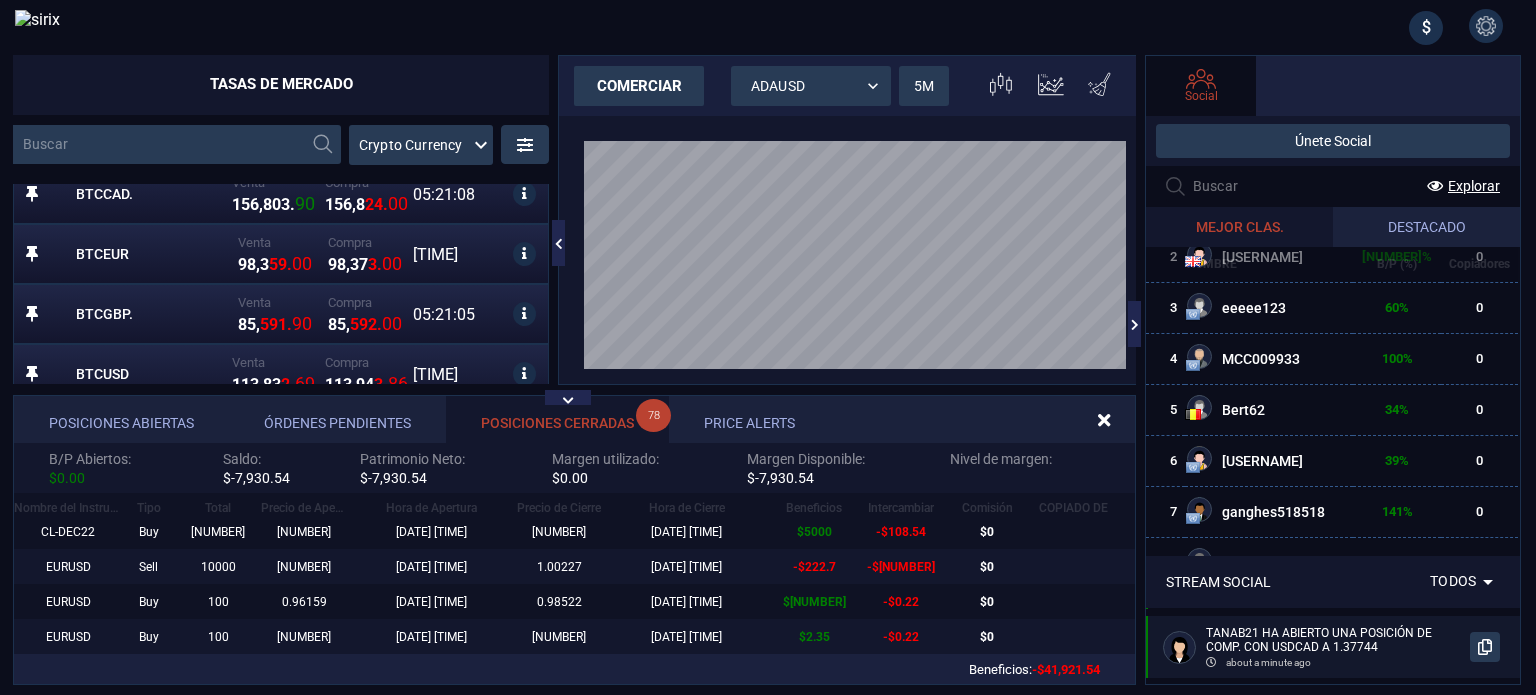 scroll, scrollTop: 2602, scrollLeft: 0, axis: vertical 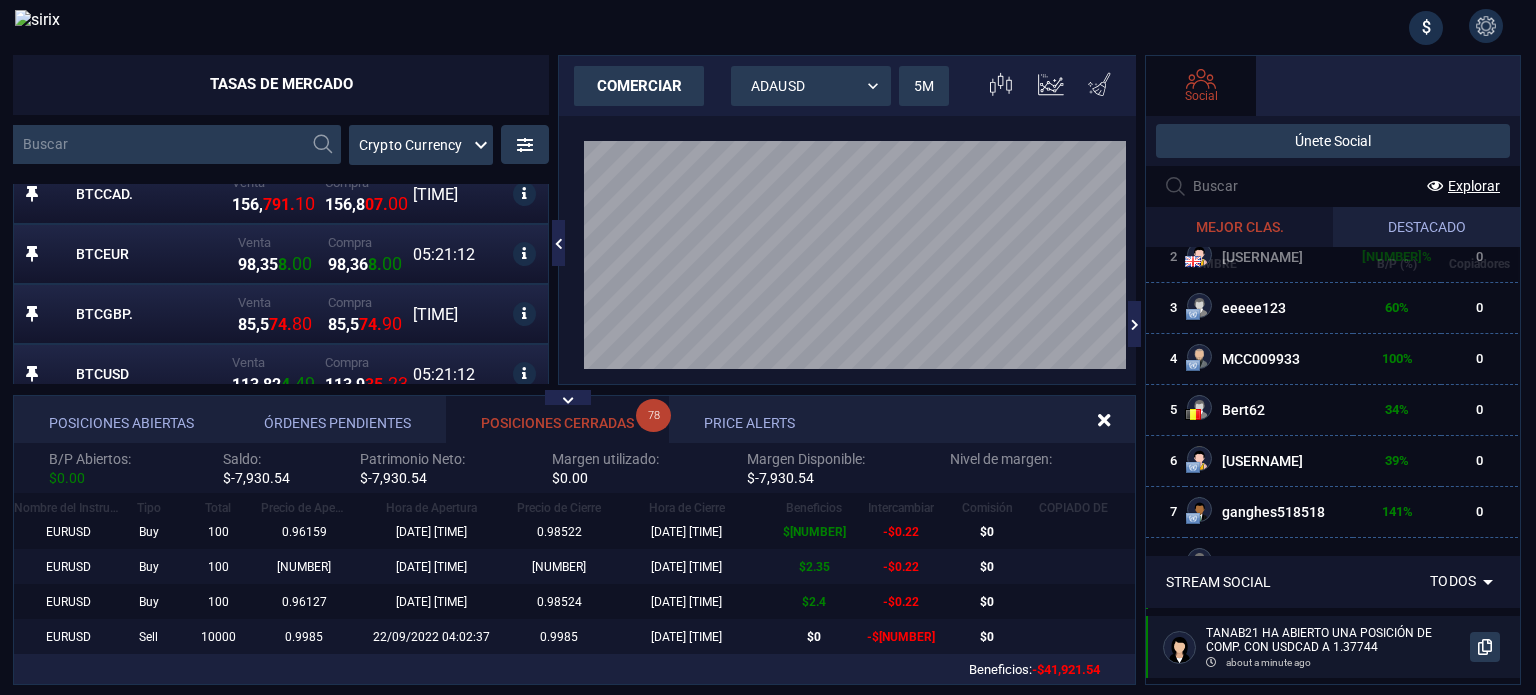 click on "$ [NUMBER]" at bounding box center (814, 602) 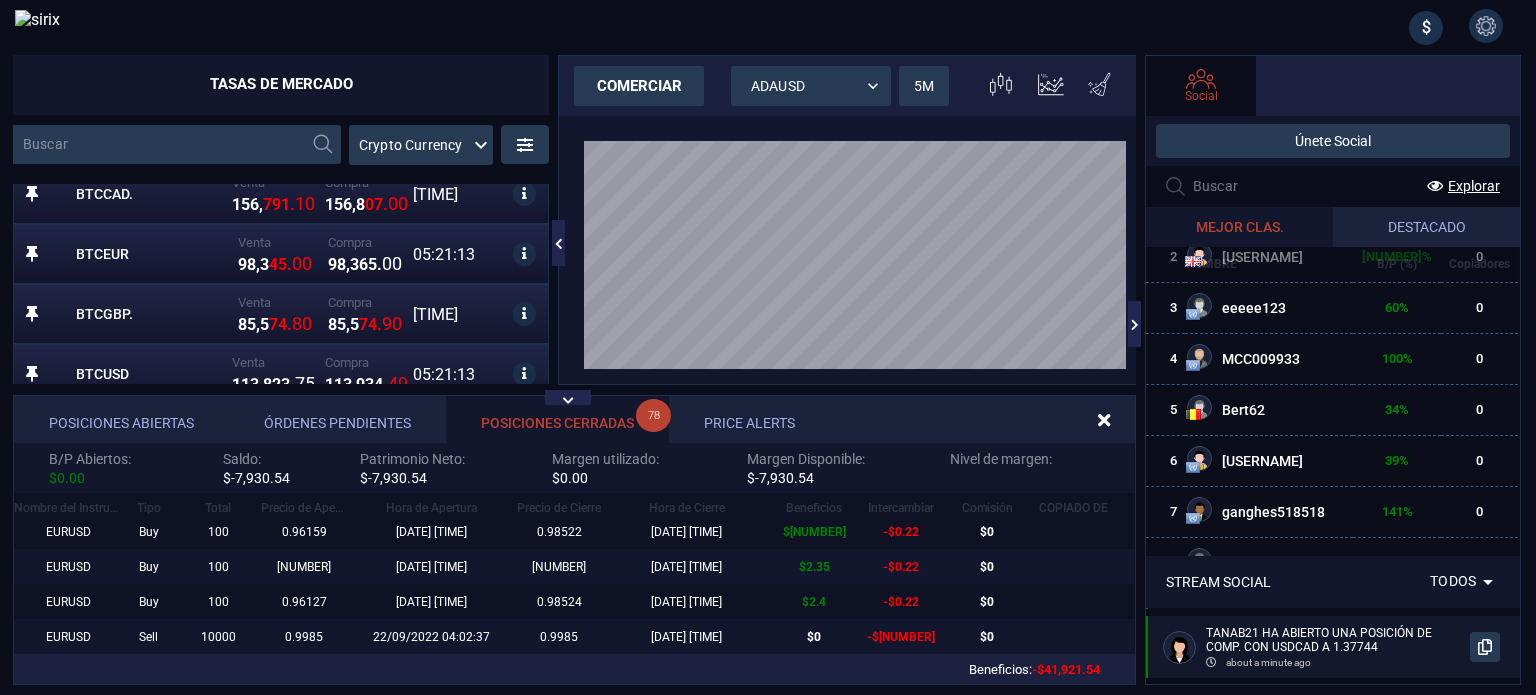 click on "$ 2.35" at bounding box center (814, 567) 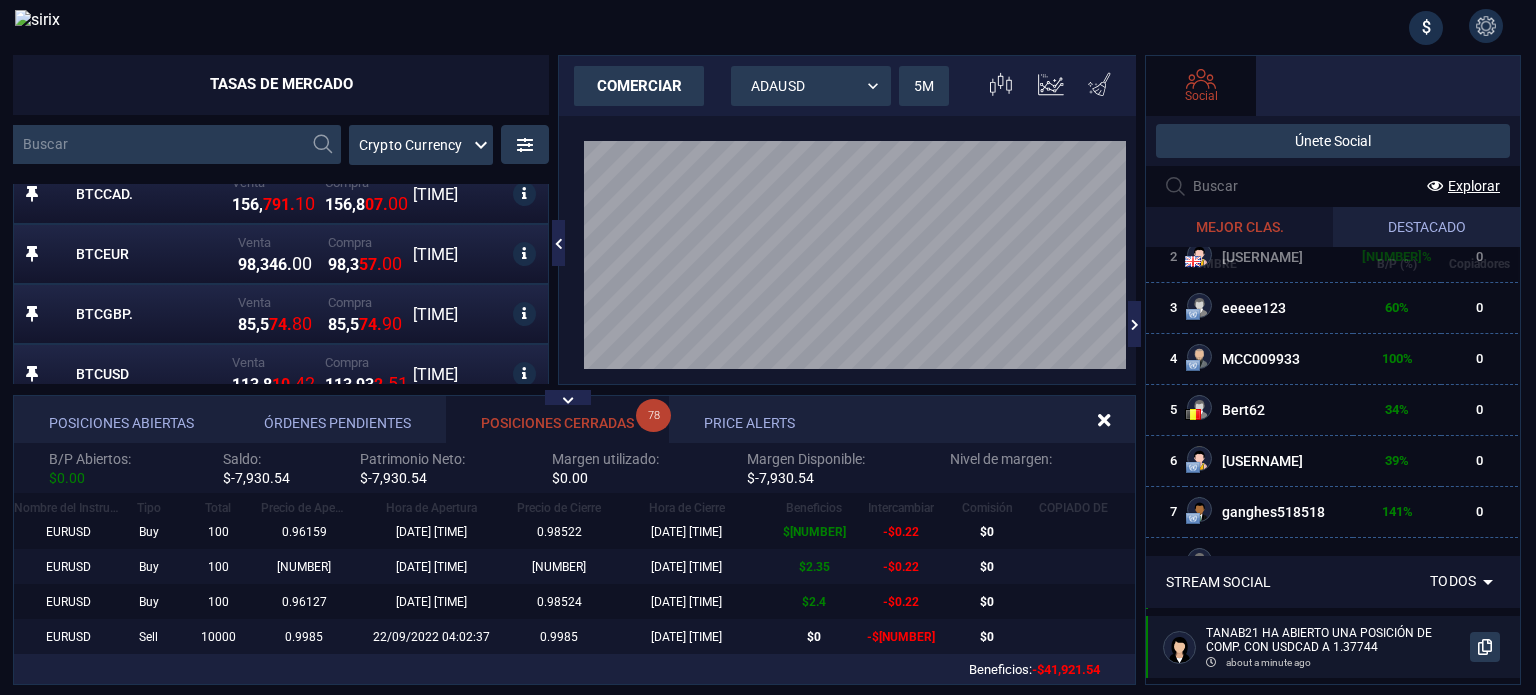 click on "Nombre del Instrumento Tipo Total Precio de Apertura Hora de Apertura Precio de Cierre Hora de Cierre Beneficios Intercambiar Comisión COPIADO DE" at bounding box center (574, 509) 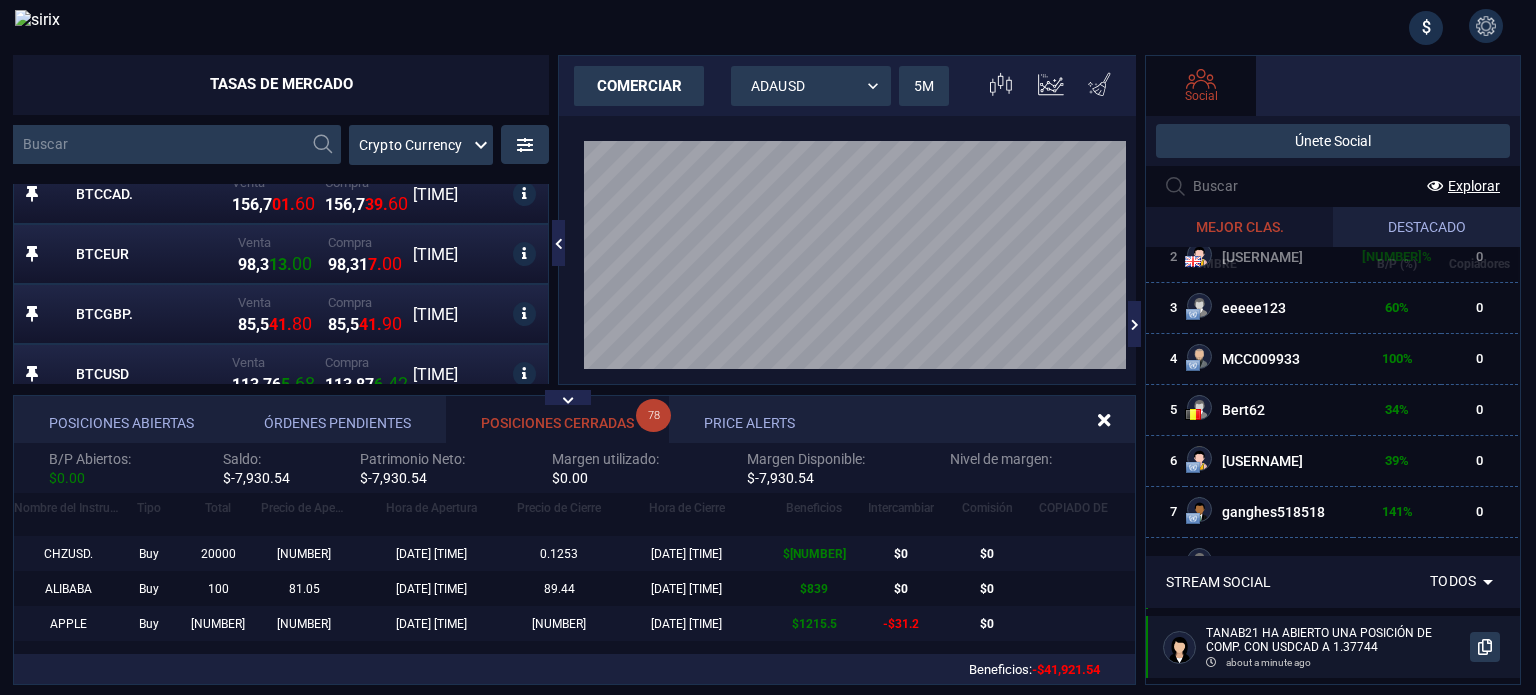 scroll, scrollTop: 0, scrollLeft: 0, axis: both 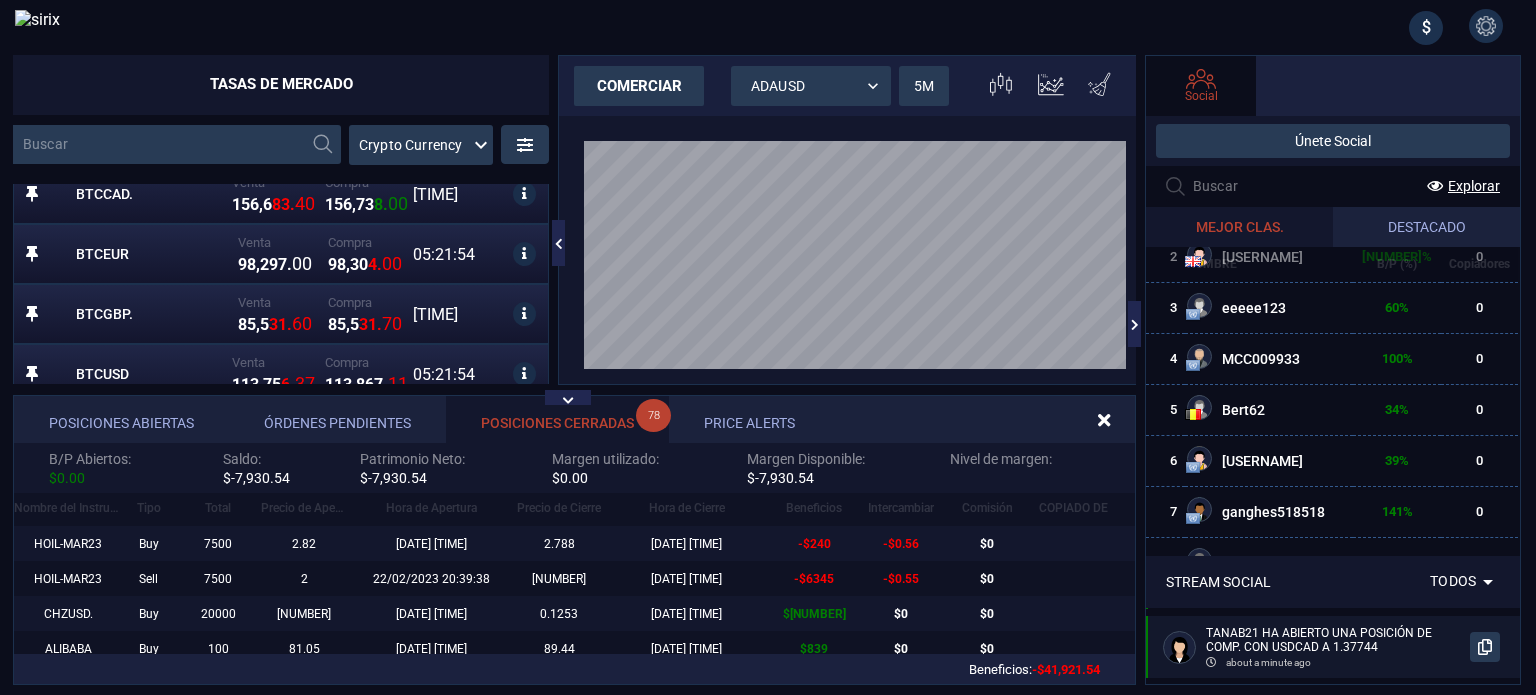 click on "Price Alerts" at bounding box center [749, 419] 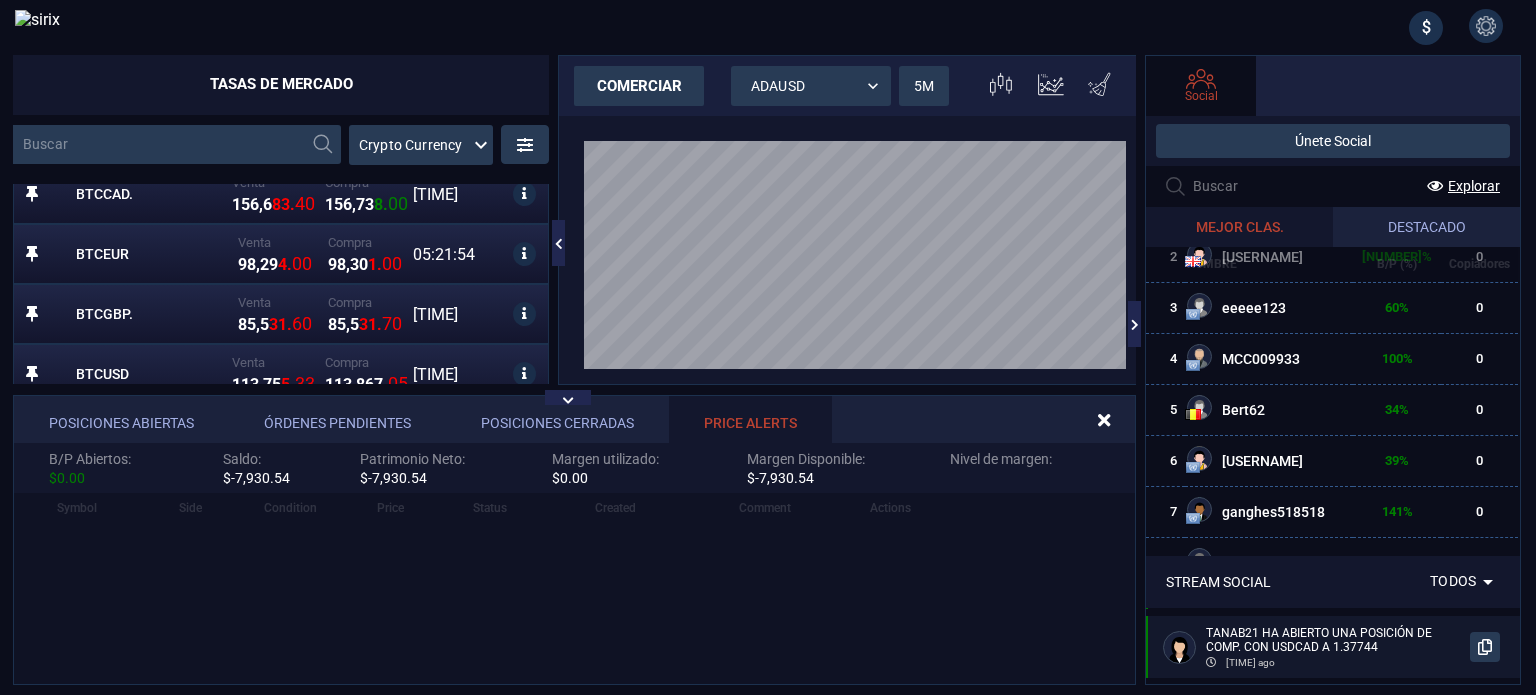 scroll, scrollTop: 18, scrollLeft: 18, axis: both 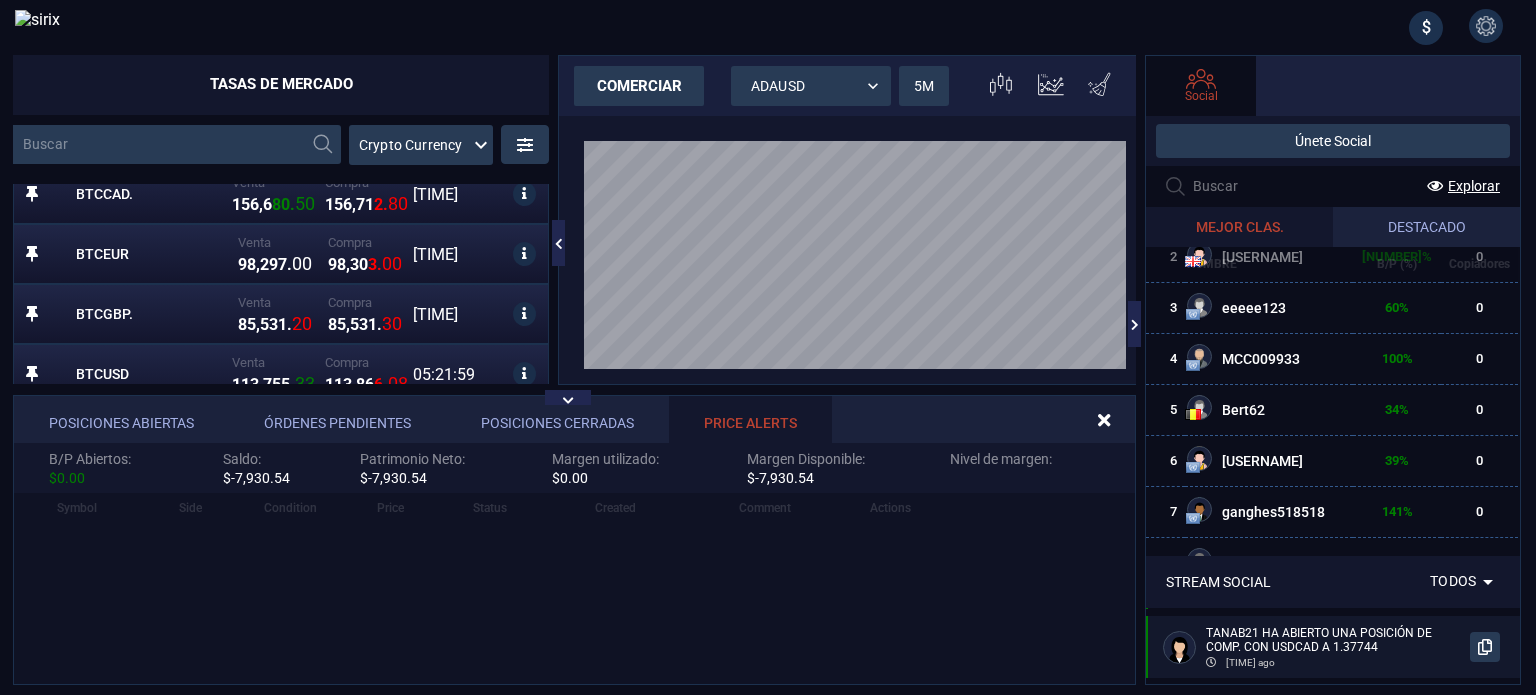click on "$ [NUMBER]" at bounding box center [787, 478] 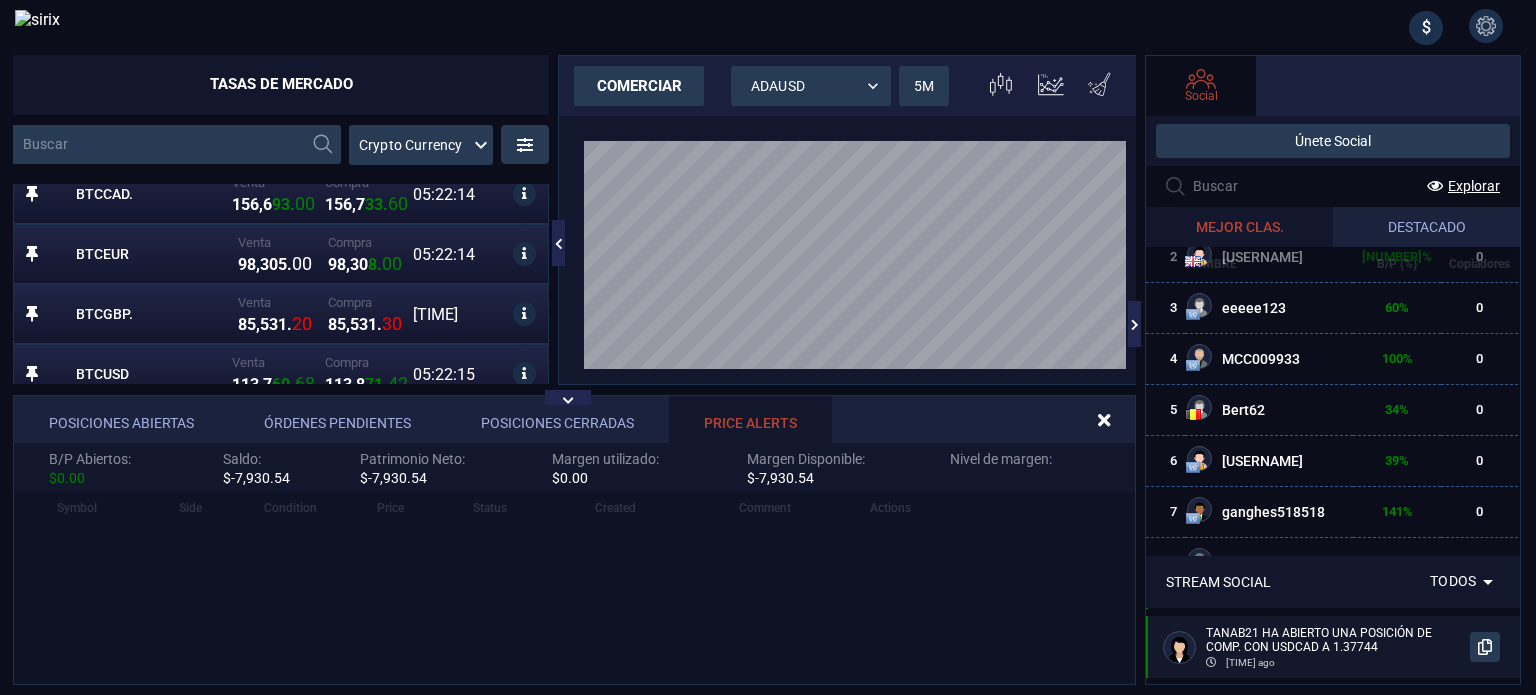 click on "$ [NUMBER]" at bounding box center (263, 478) 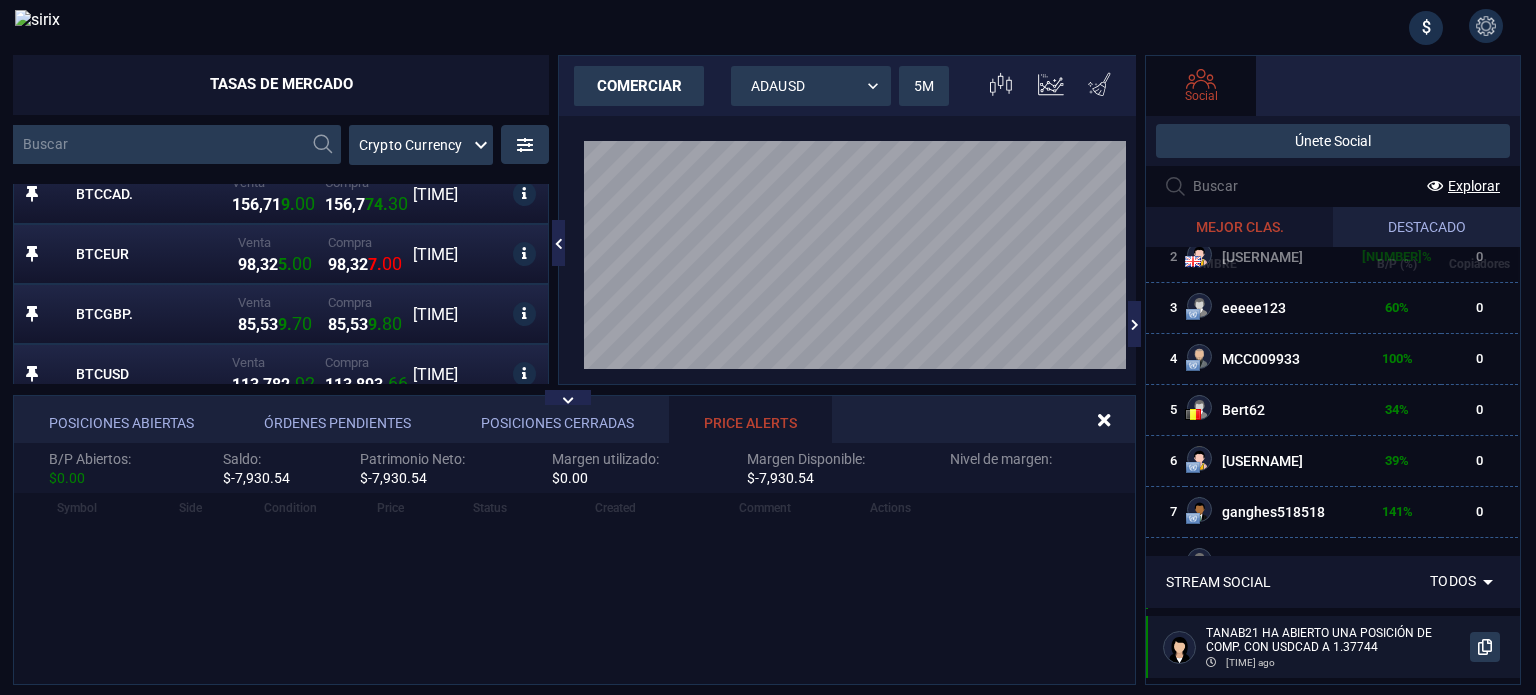 click on "Nivel de margen :" at bounding box center (1025, 468) 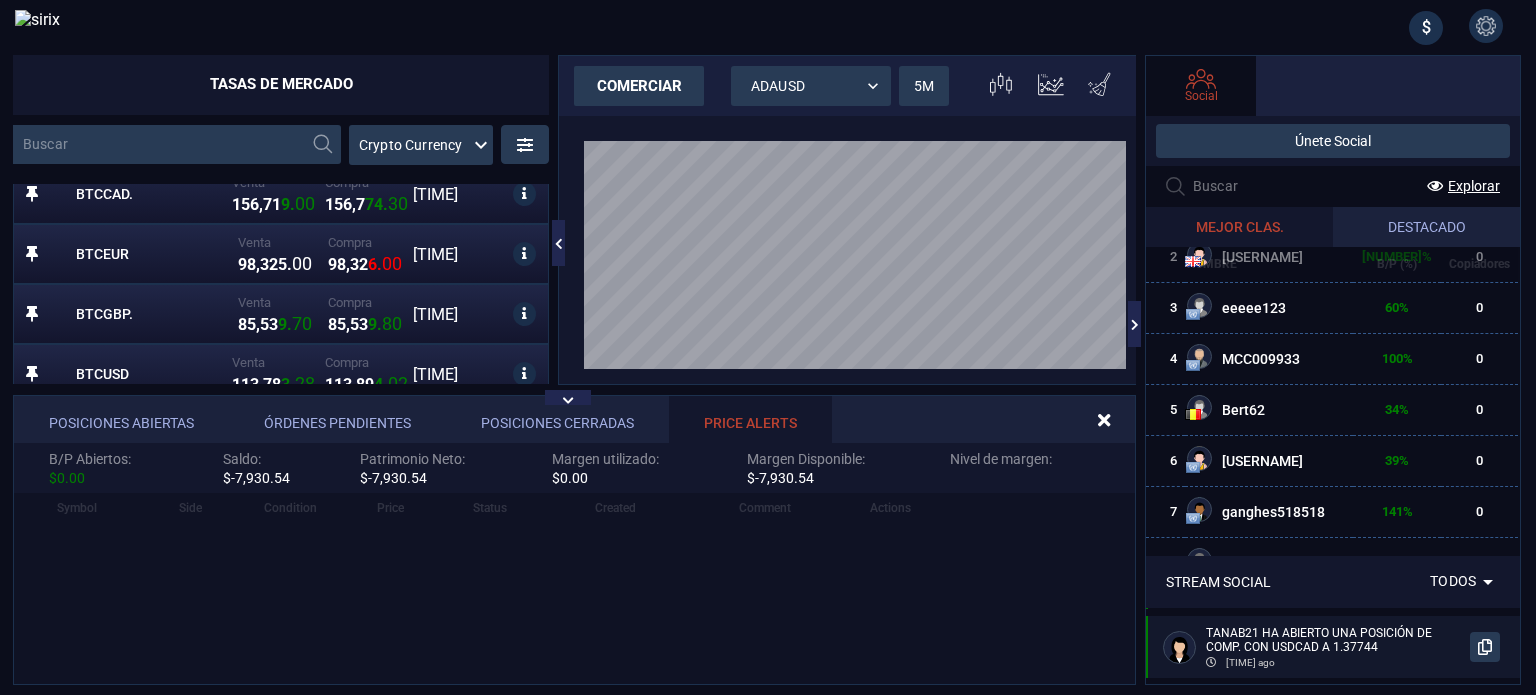 click on "Posiciones Abiertas Órdenes Pendientes Posiciones Cerradas Price Alerts" at bounding box center [574, 419] 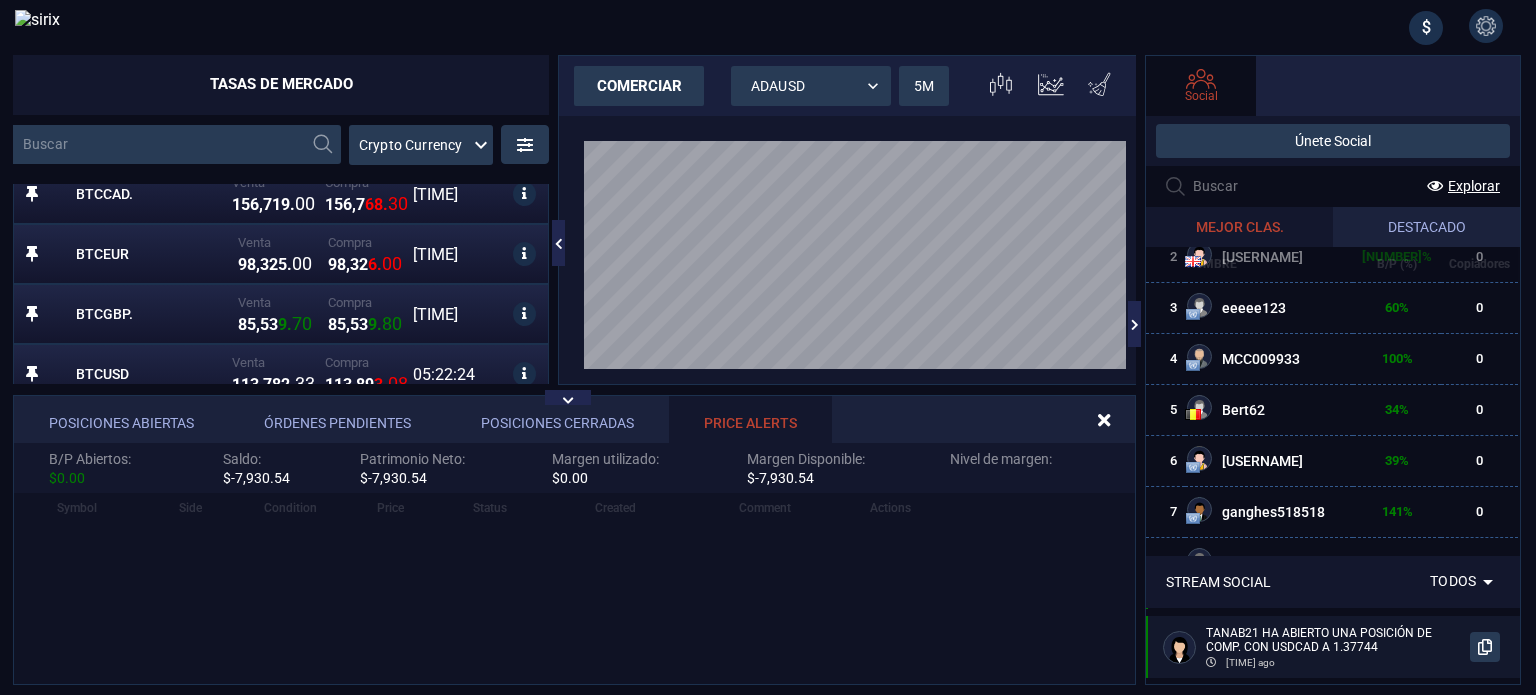 click on "Posiciones Cerradas" at bounding box center (557, 419) 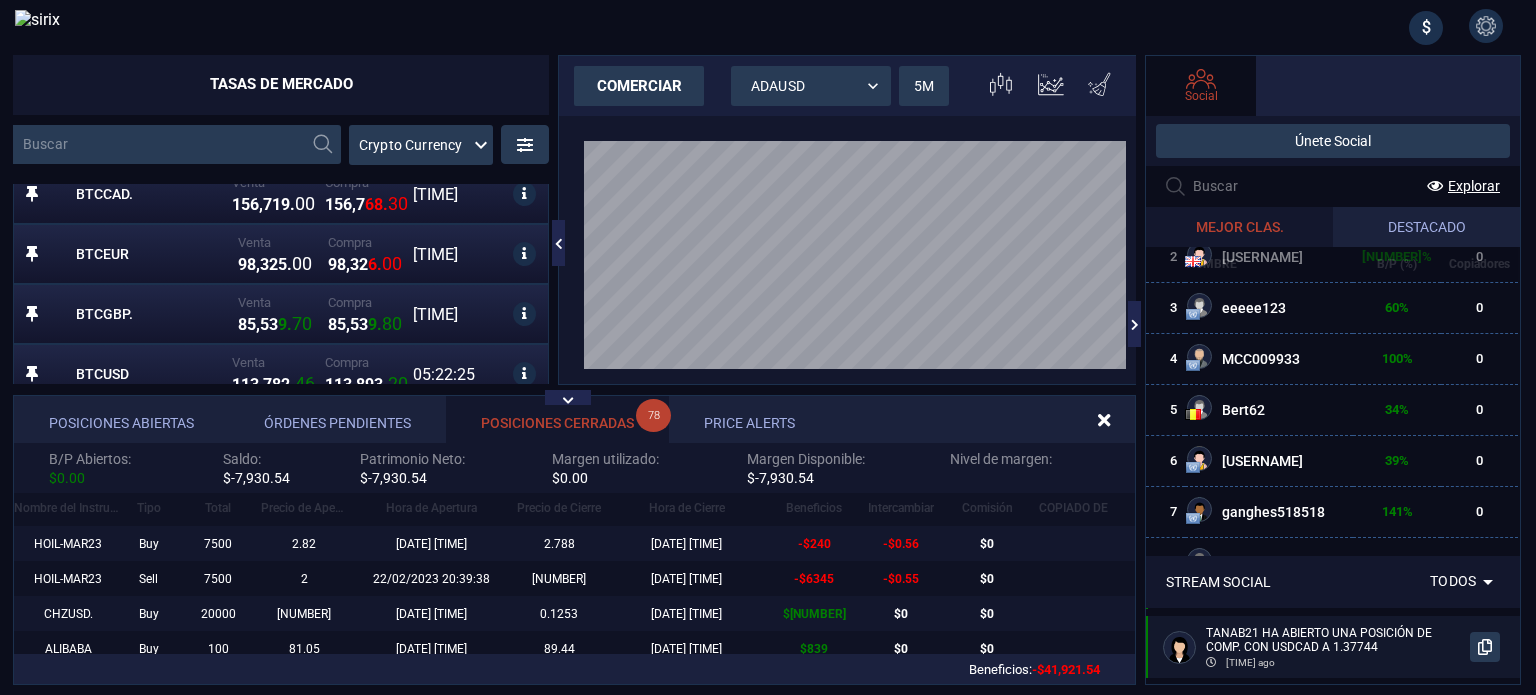scroll, scrollTop: 18, scrollLeft: 18, axis: both 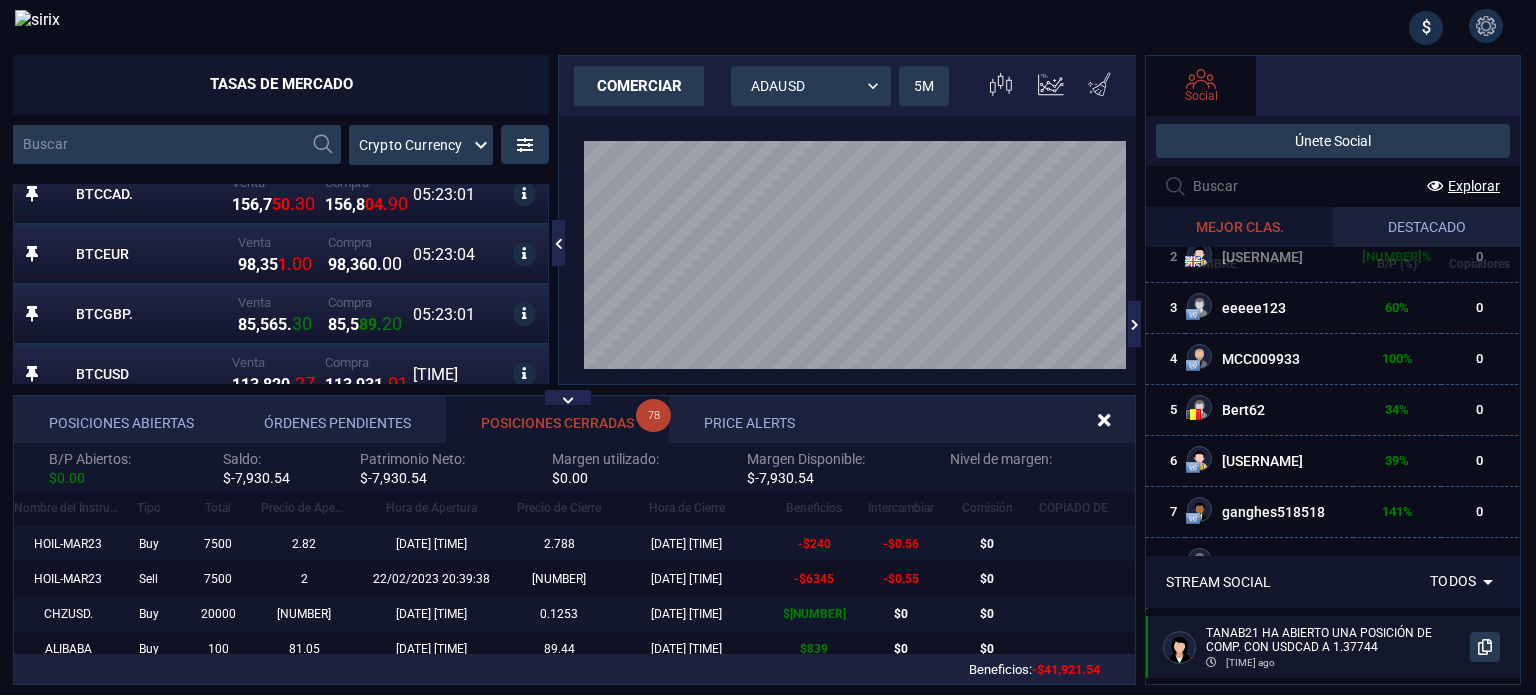 click on "HOIL-MAR23" at bounding box center [68, 544] 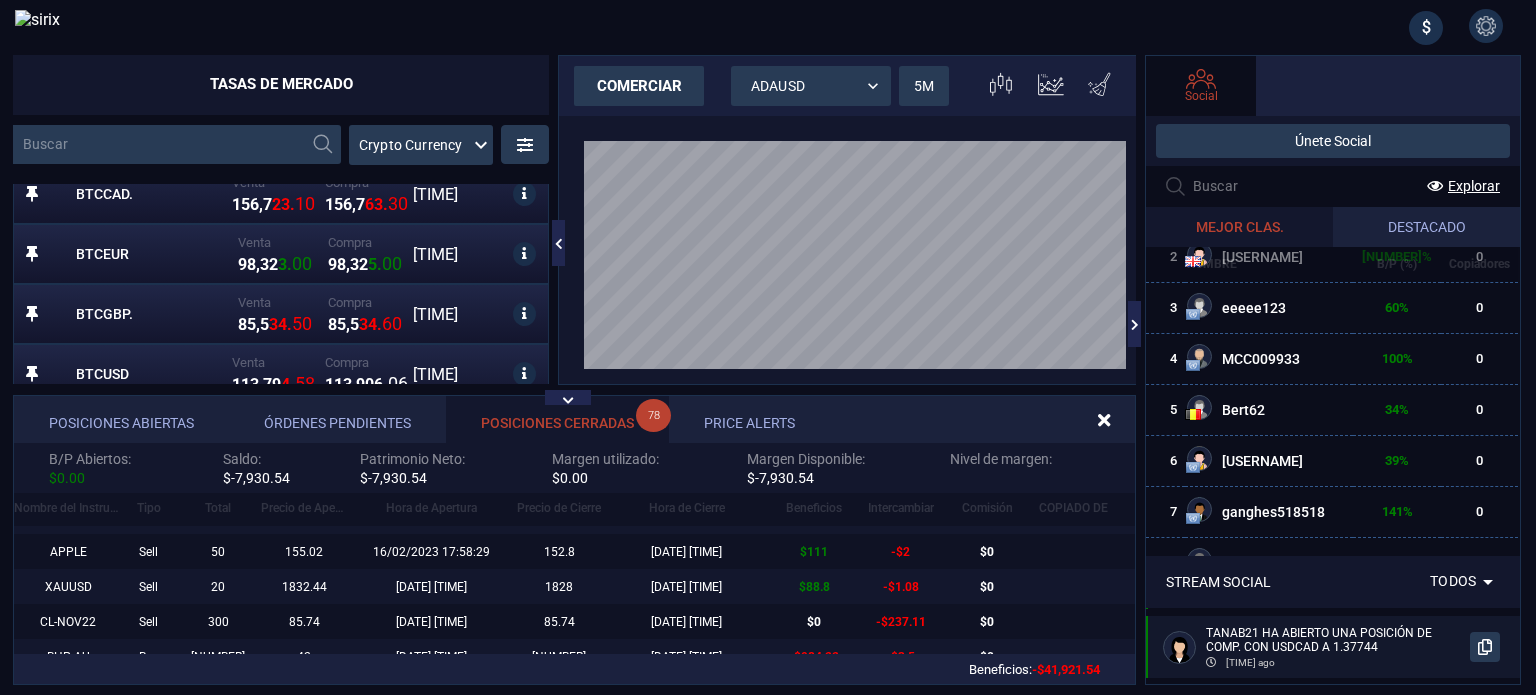 scroll, scrollTop: 2202, scrollLeft: 0, axis: vertical 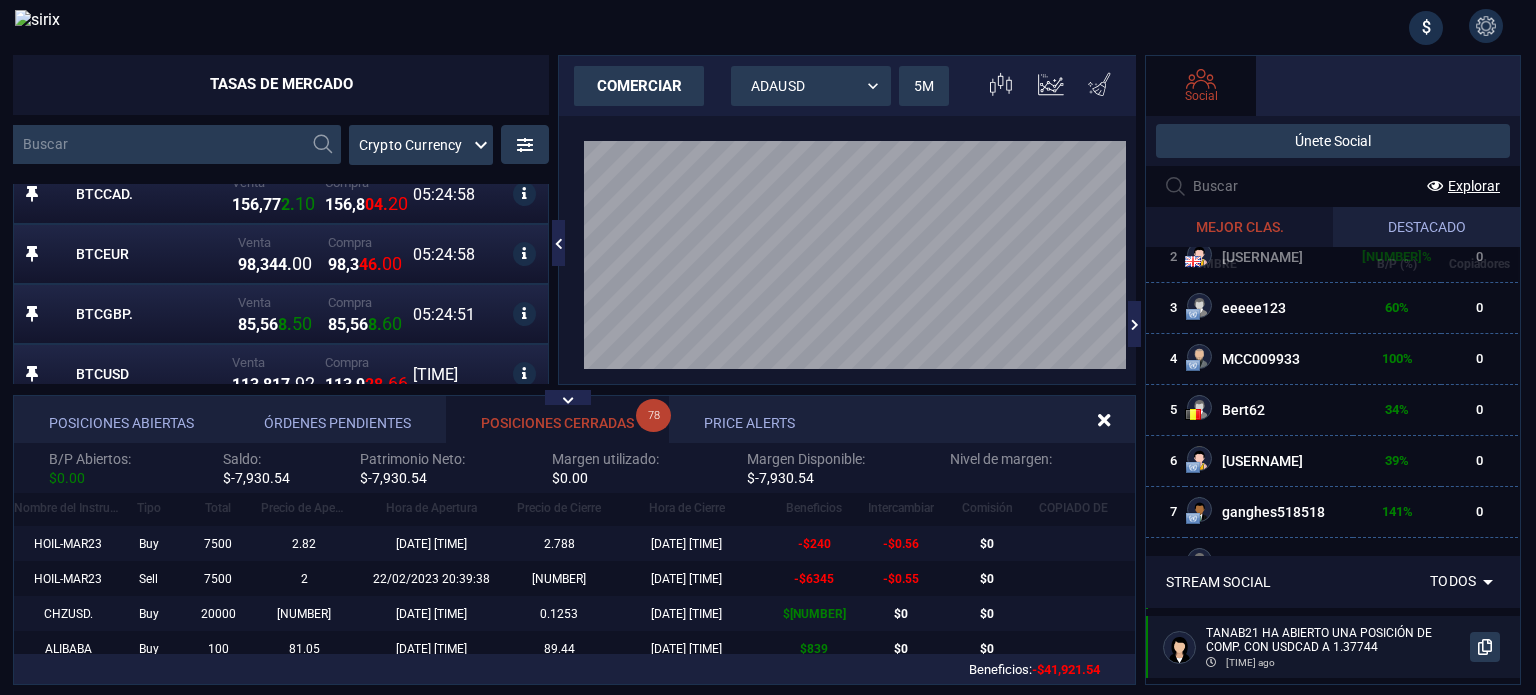 click on "CHZUSD." at bounding box center (68, 614) 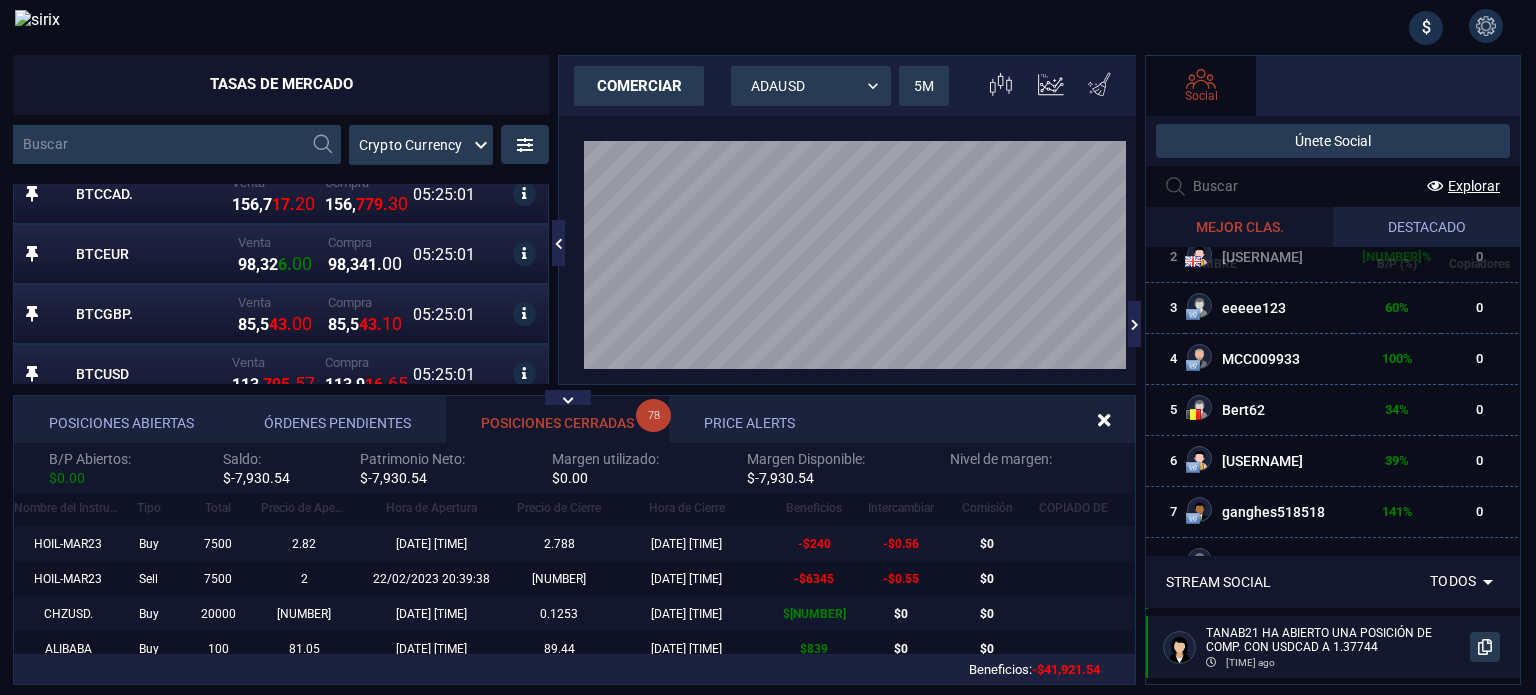 click on "CHZUSD." at bounding box center [68, 614] 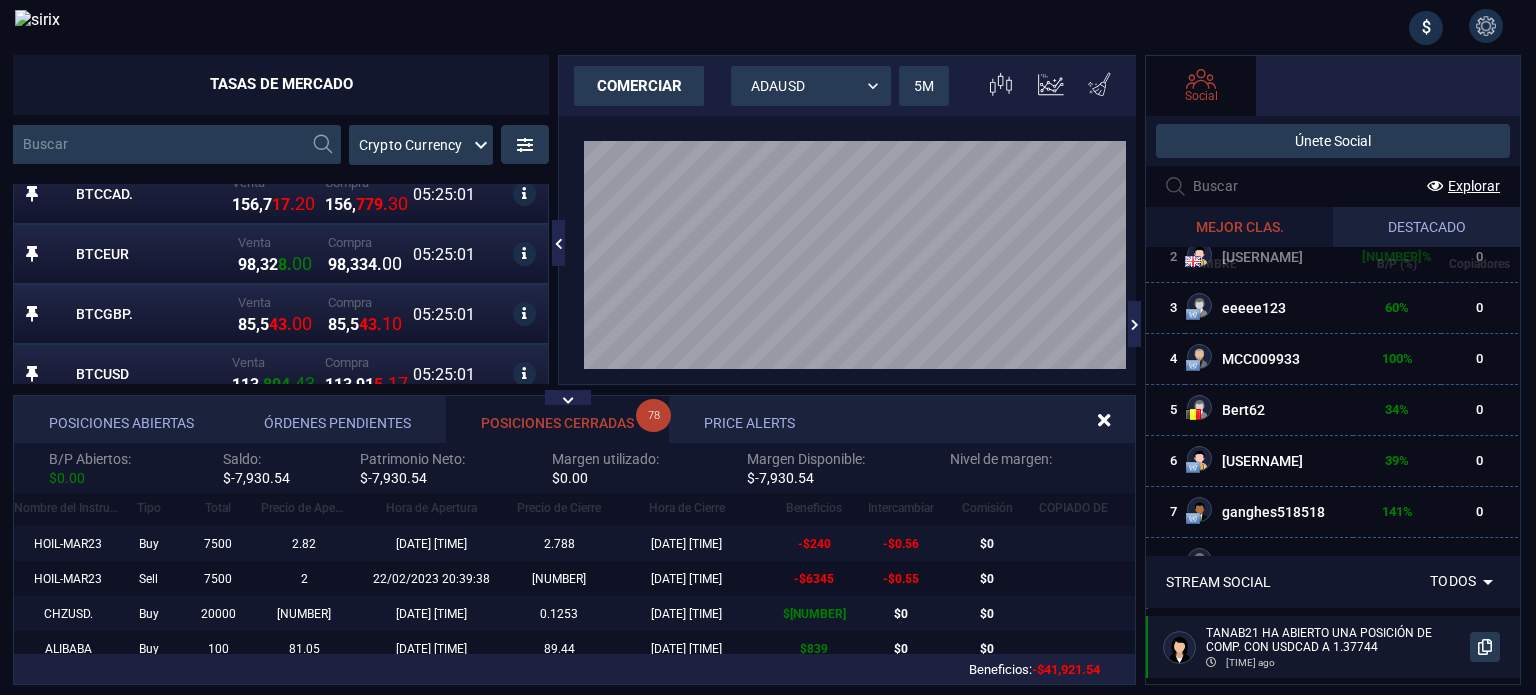 click on "CHZUSD." at bounding box center [68, 614] 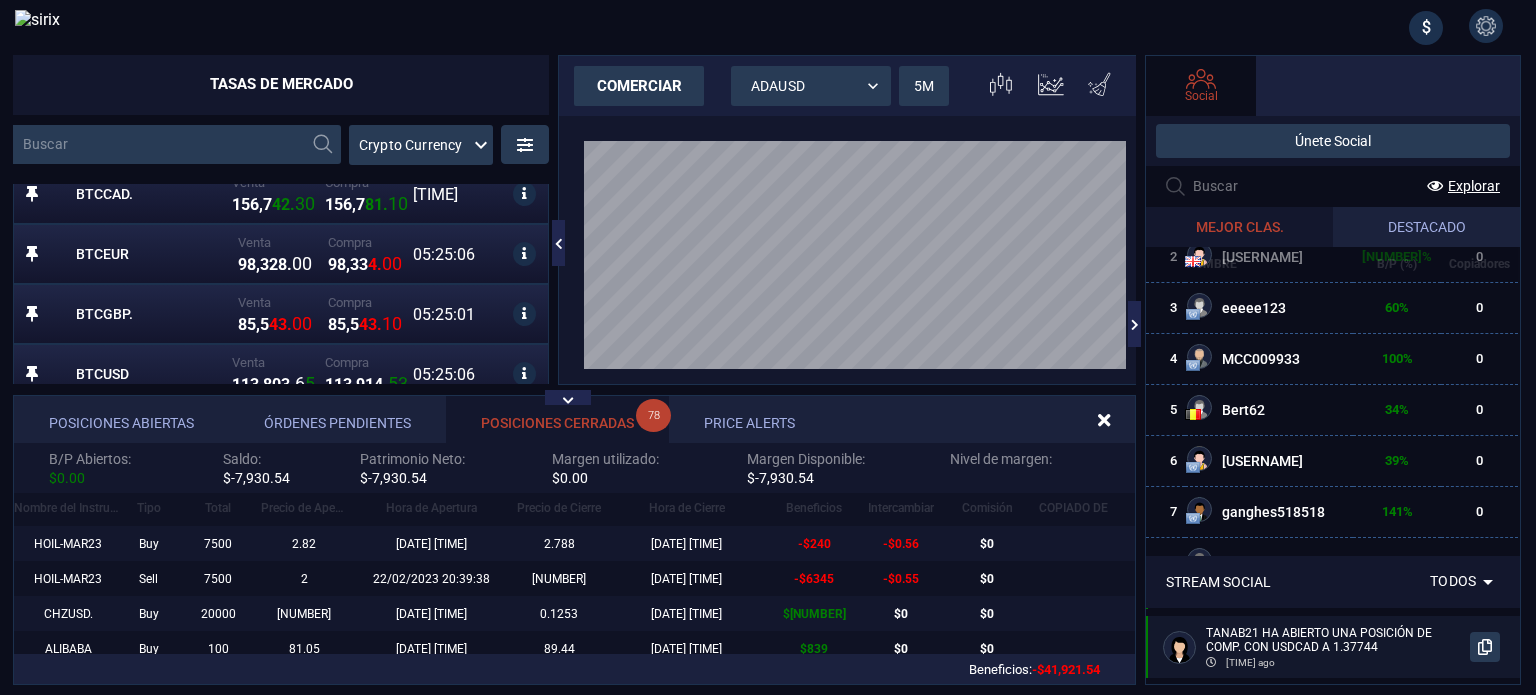 scroll, scrollTop: 424, scrollLeft: 0, axis: vertical 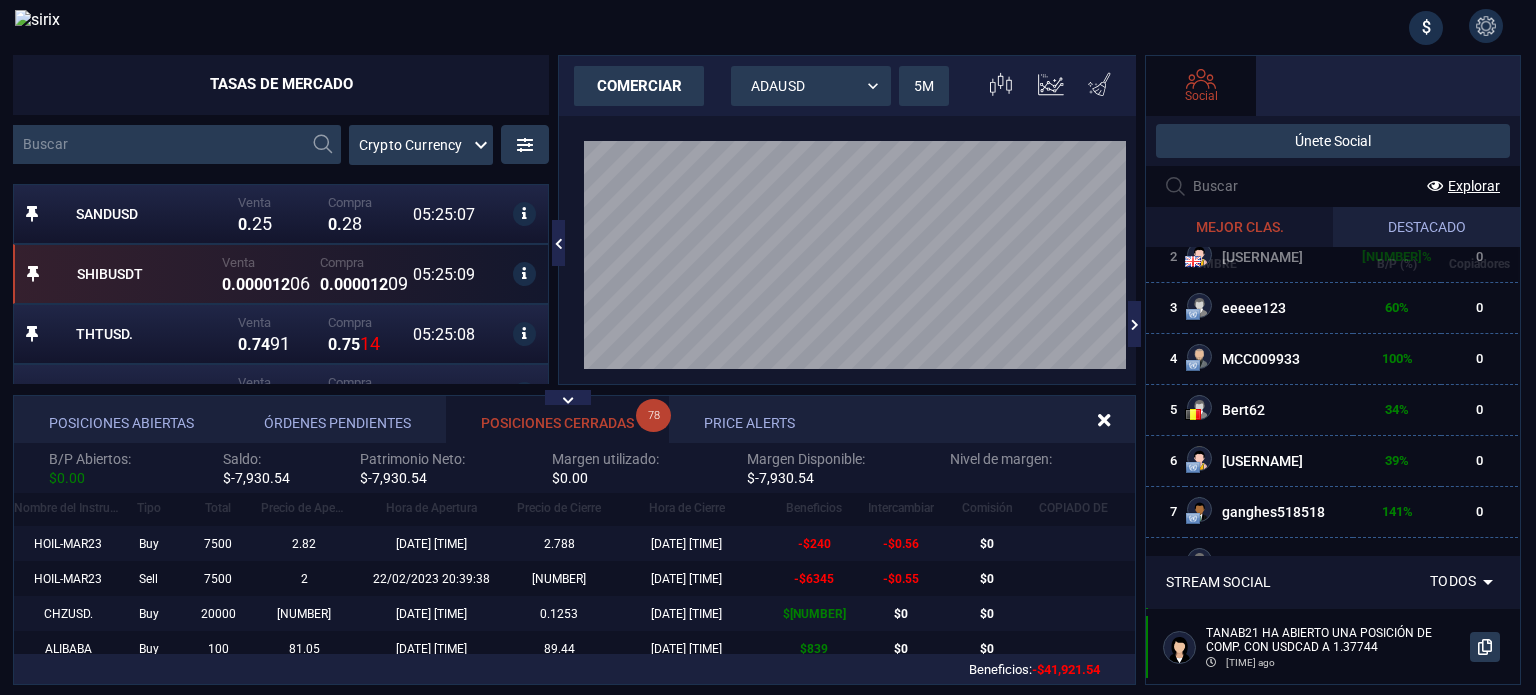 click on "SHIBUSDT" at bounding box center (147, 274) 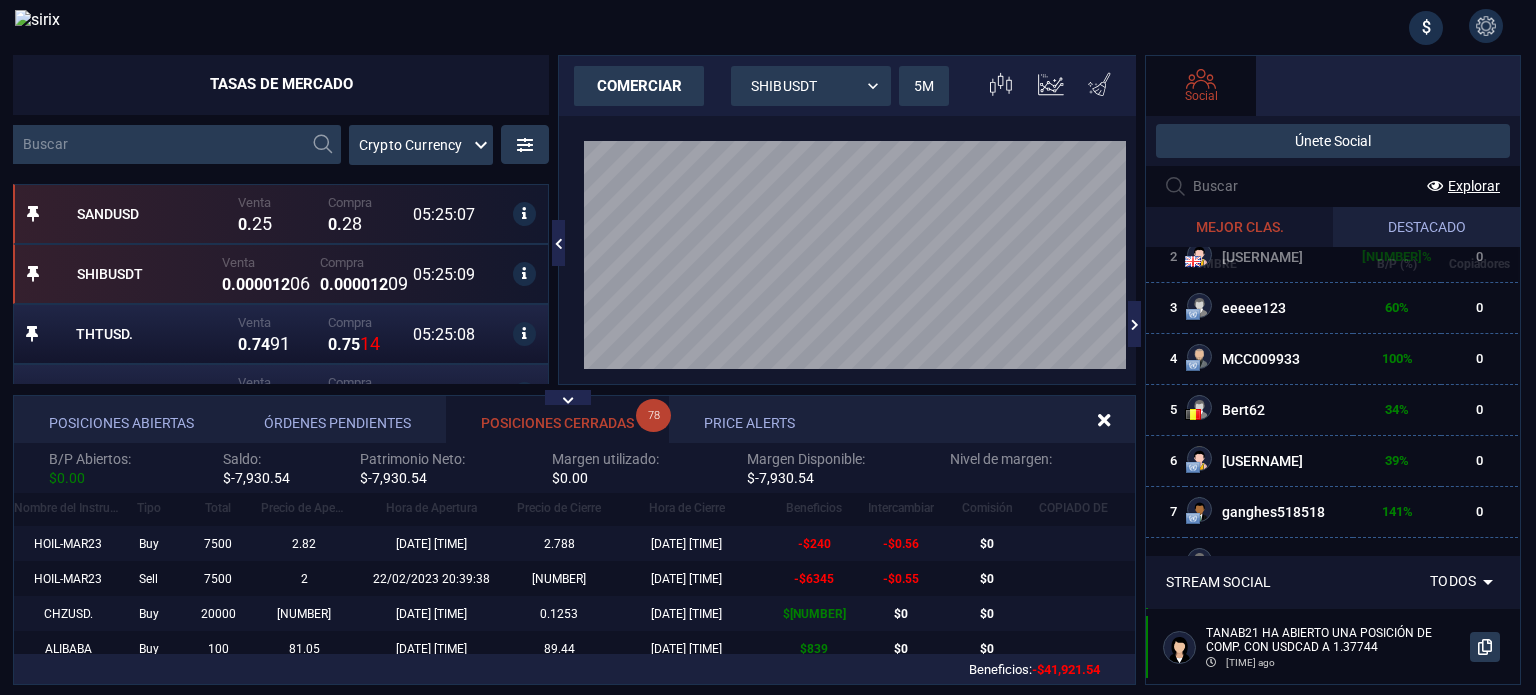 click on "SANDUSD" at bounding box center (155, 214) 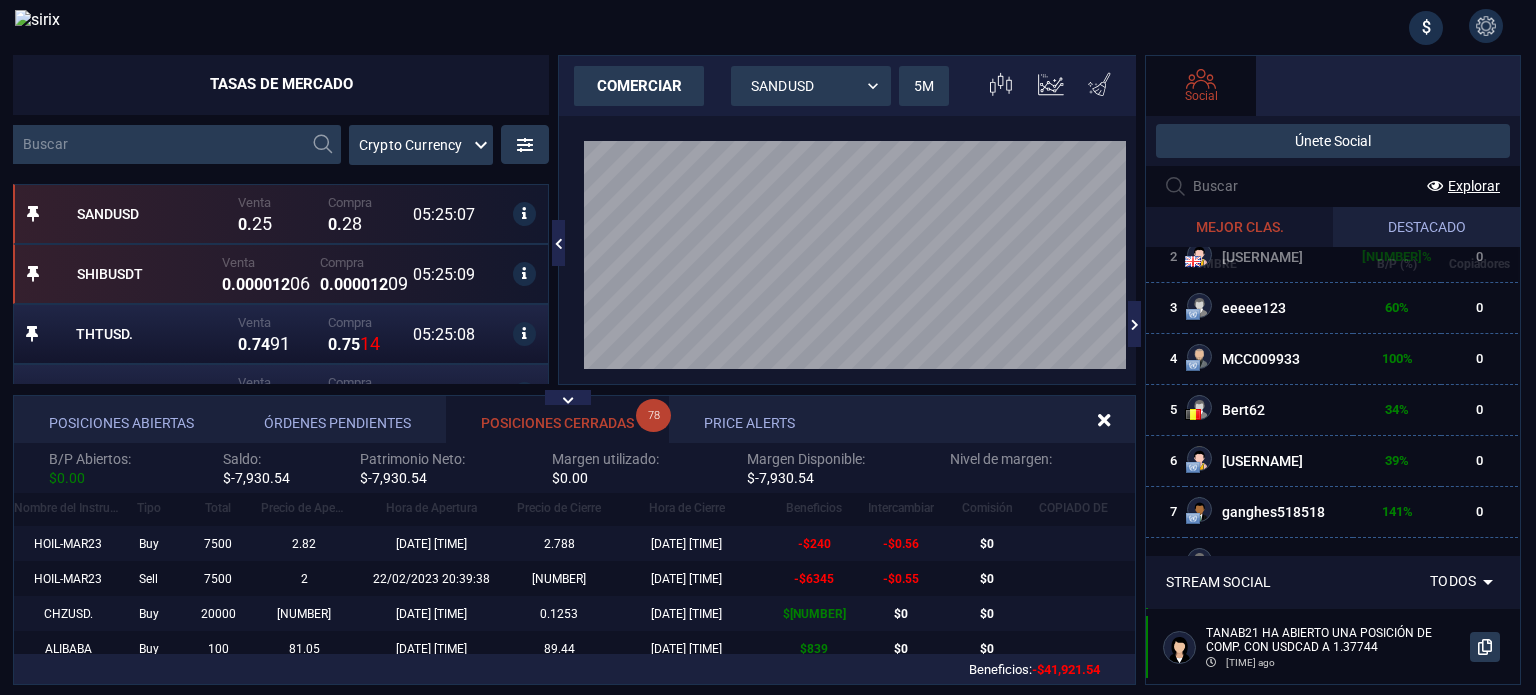 click on "SHIBUSDT" at bounding box center [147, 274] 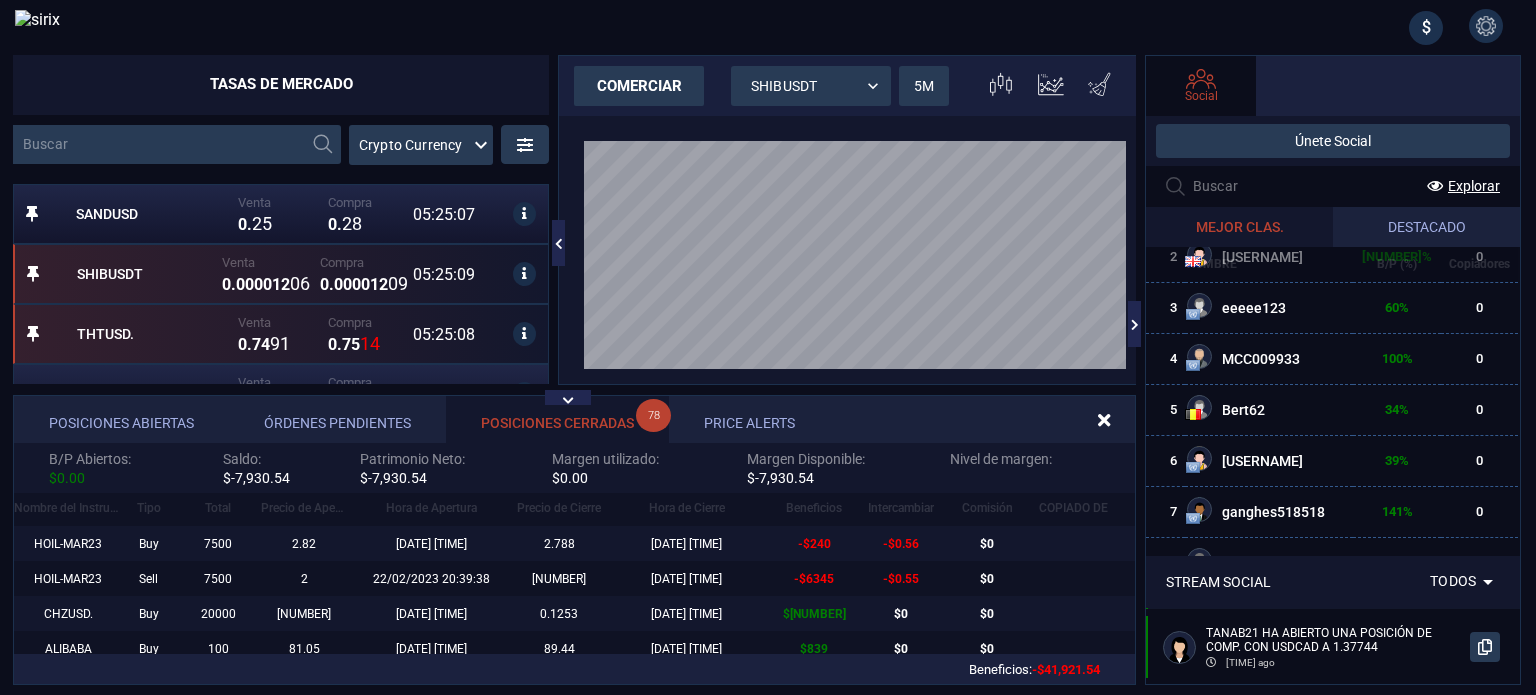 click on "THTUSD." at bounding box center [155, 334] 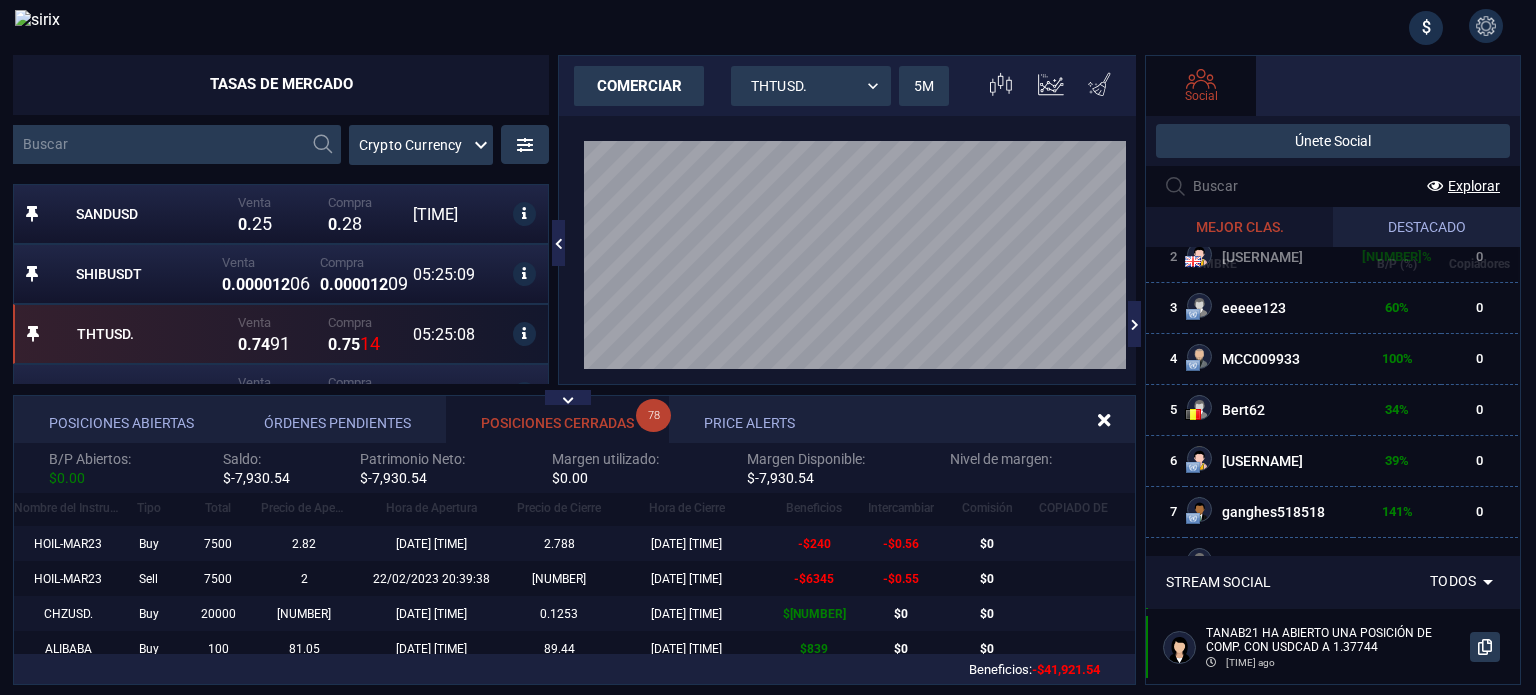 scroll, scrollTop: 1300, scrollLeft: 0, axis: vertical 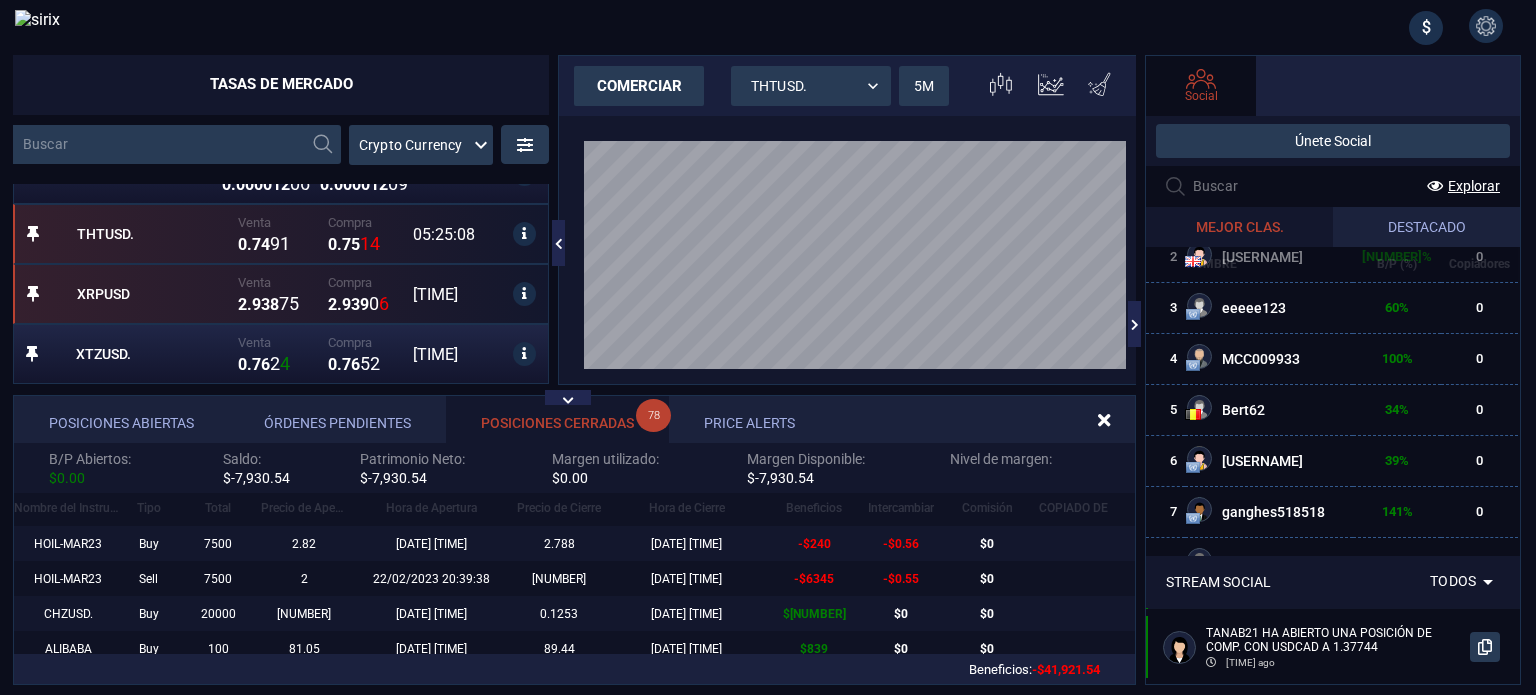 click on "XRPUSD" at bounding box center [155, 294] 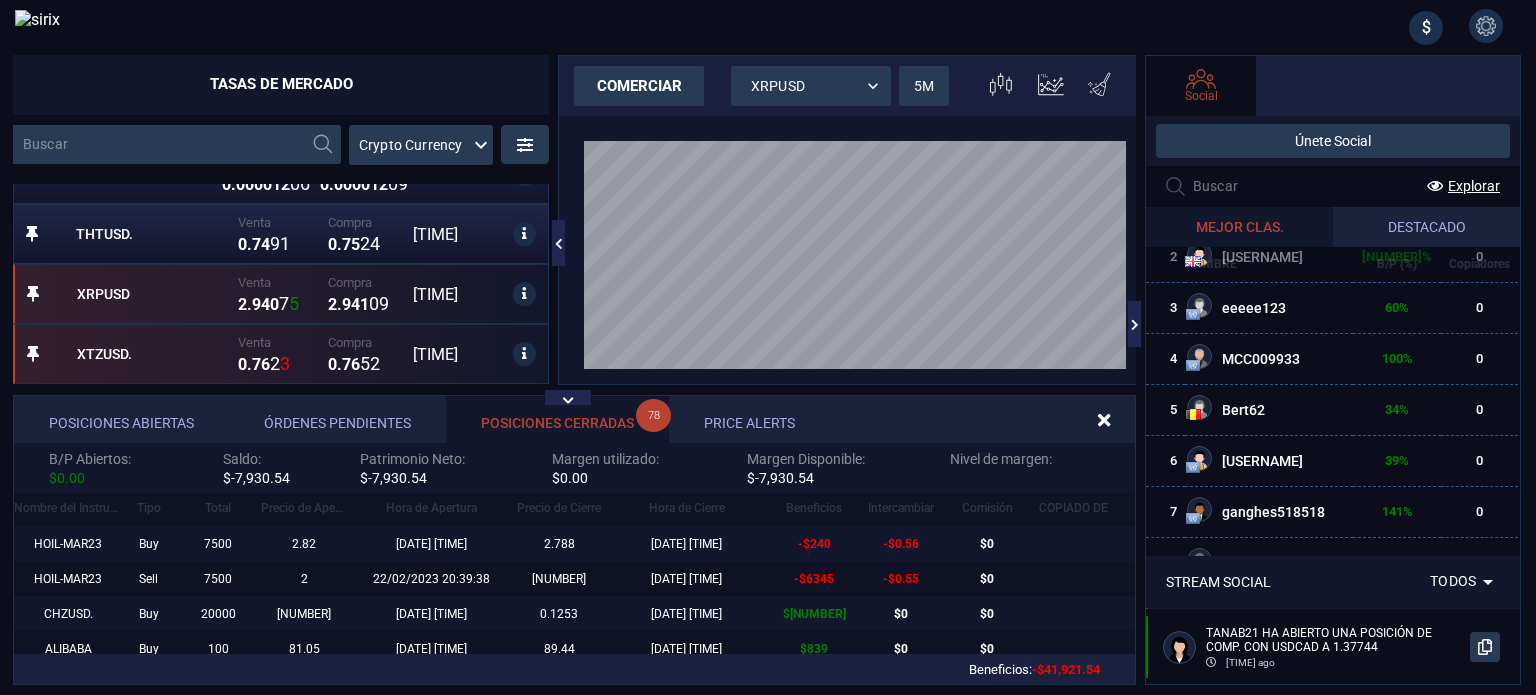 click on "XTZUSD." at bounding box center (155, 354) 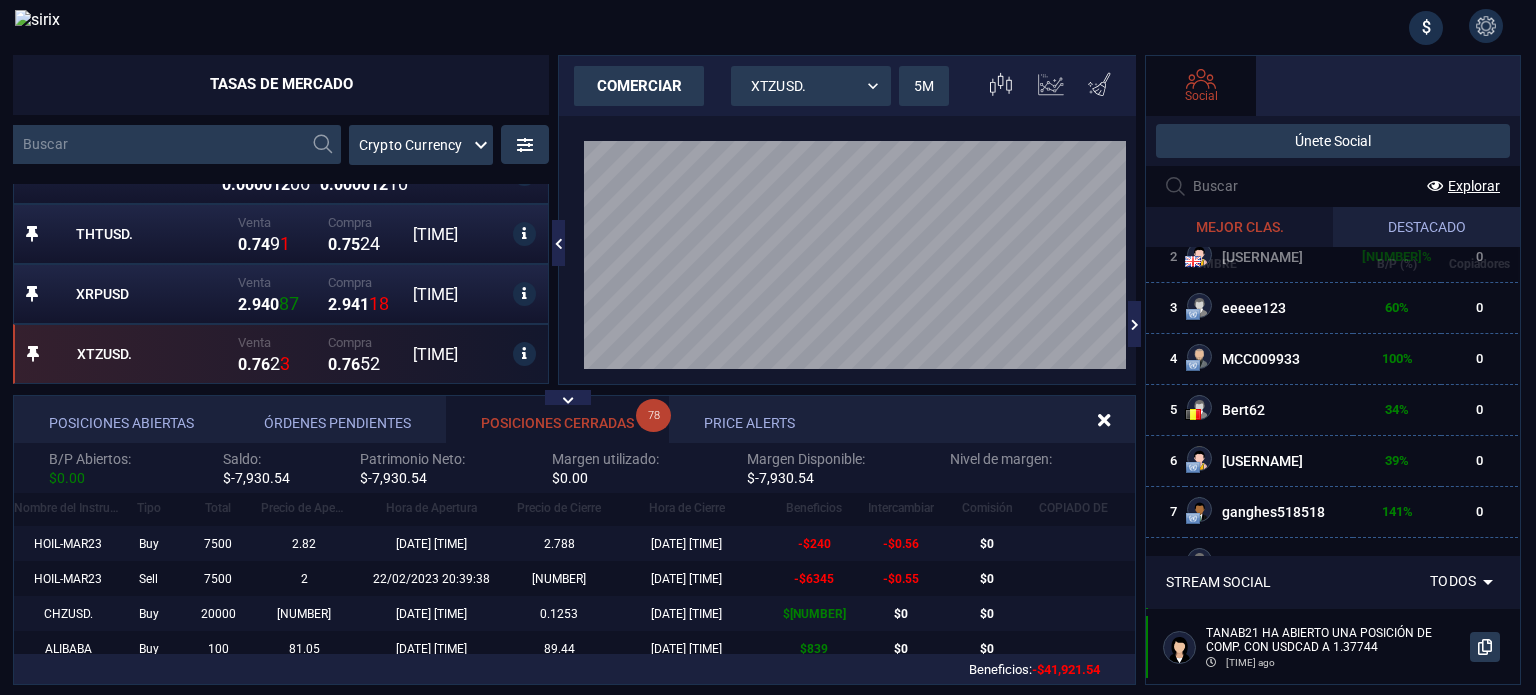 click at bounding box center (1051, 86) 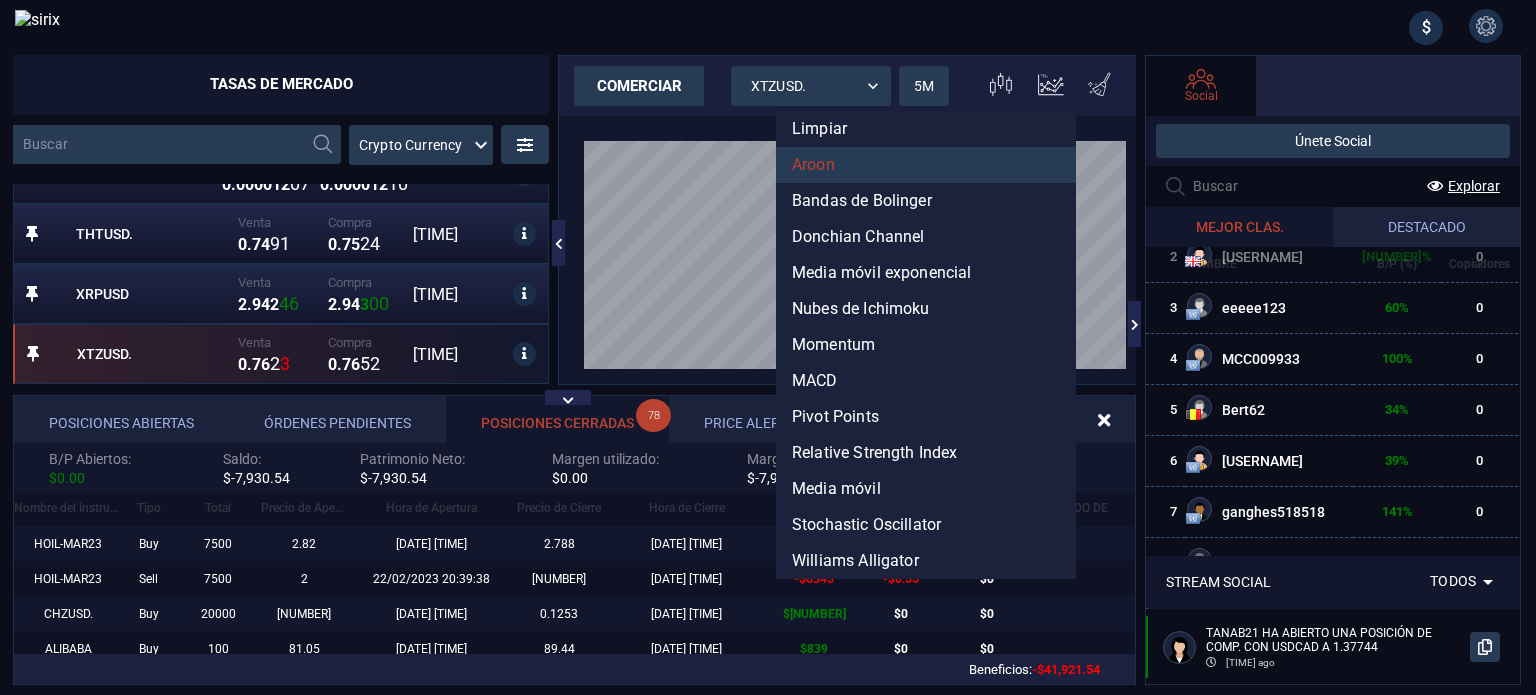 click on "Aroon" at bounding box center (926, 165) 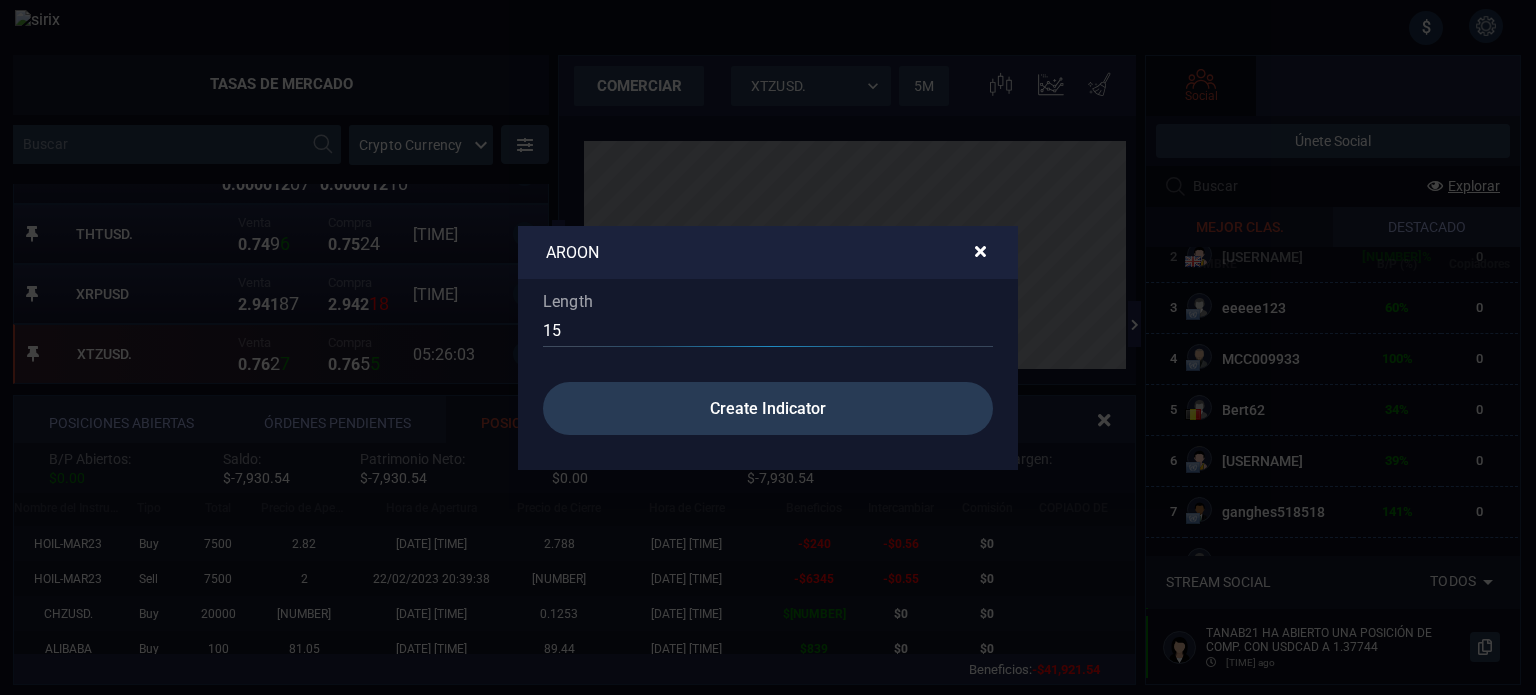 click at bounding box center (980, 251) 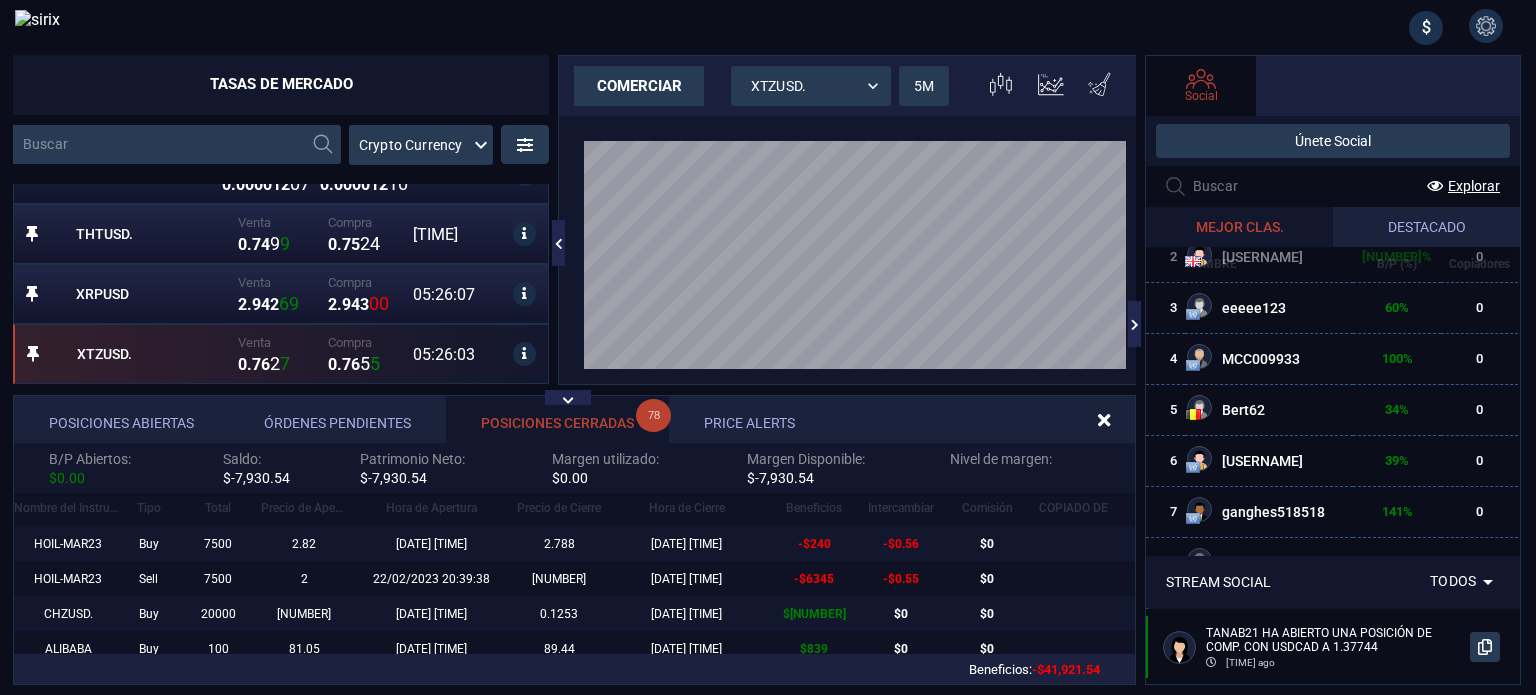 click on "comerciar" at bounding box center (639, 86) 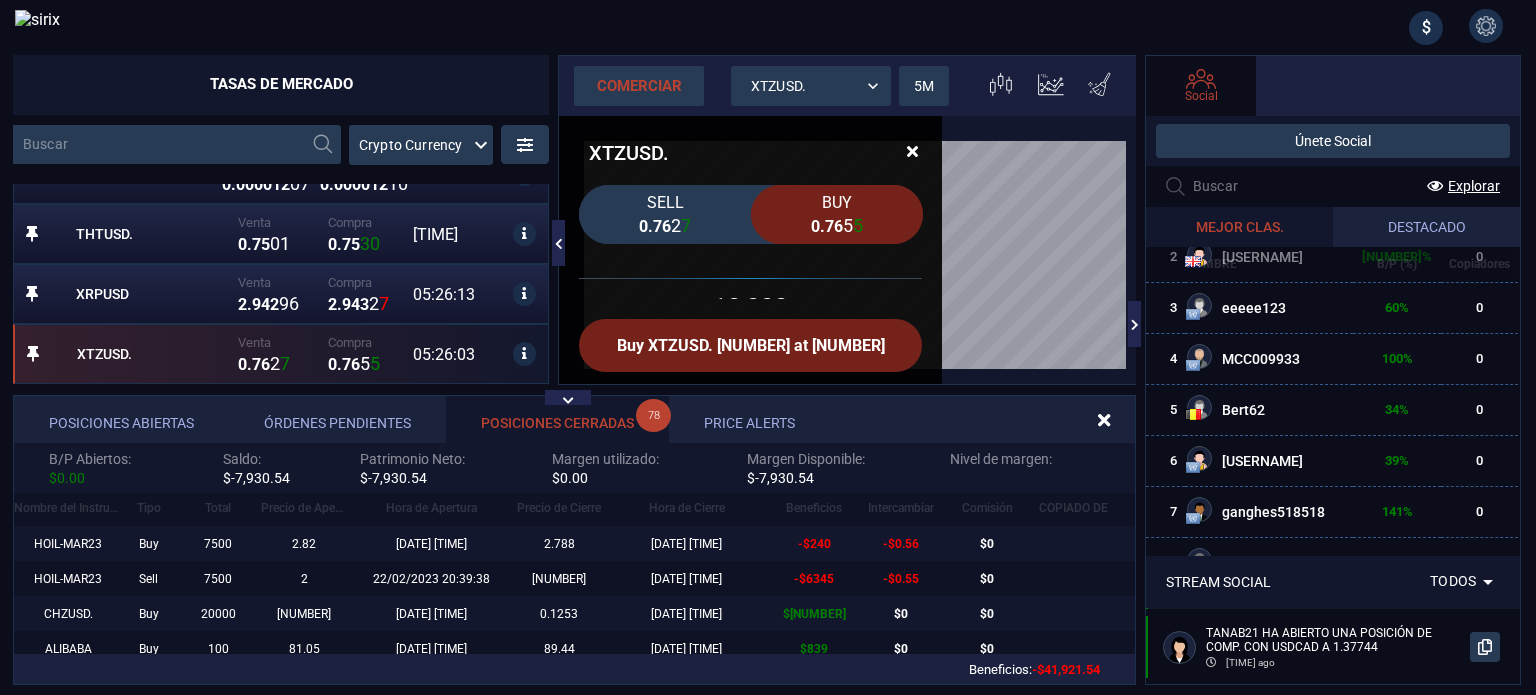 click on "Buy XTZUSD. [NUMBER] at [NUMBER]" at bounding box center (751, 345) 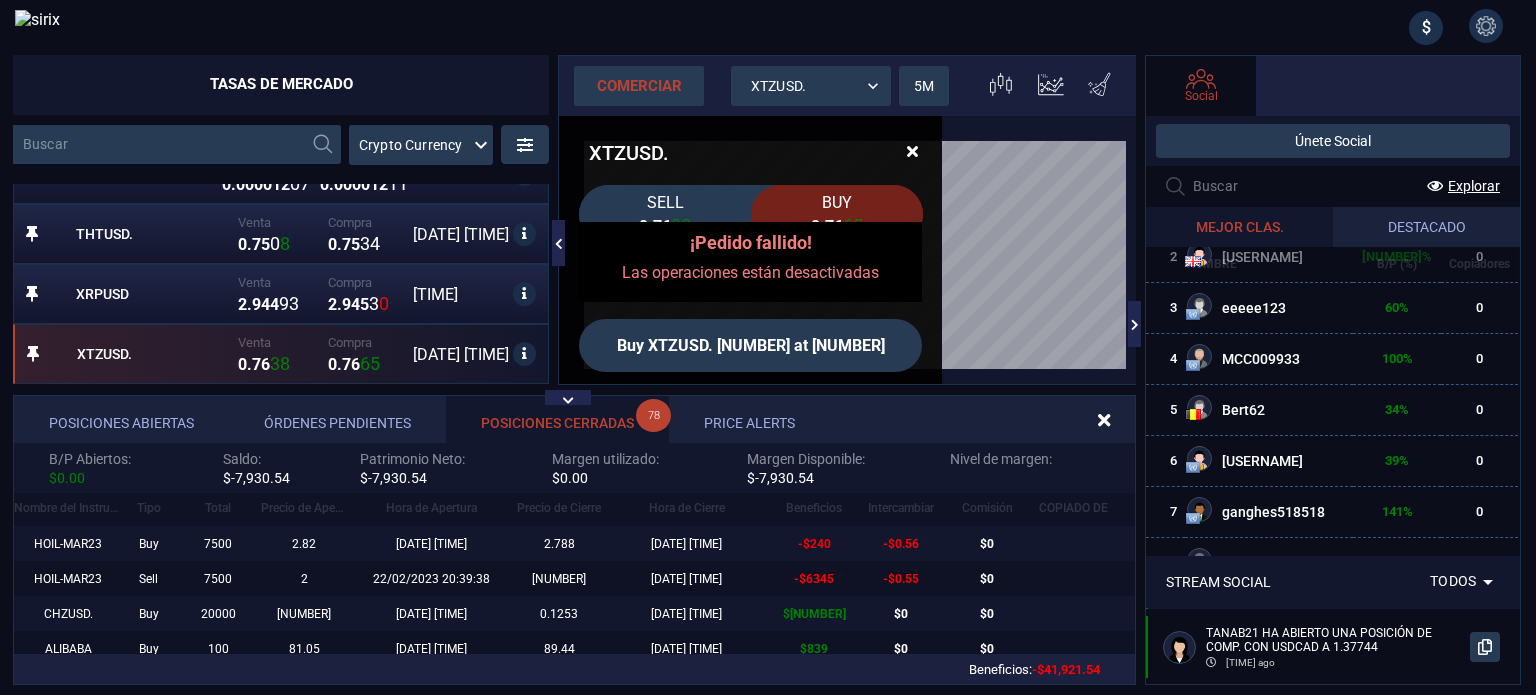 click at bounding box center (914, 150) 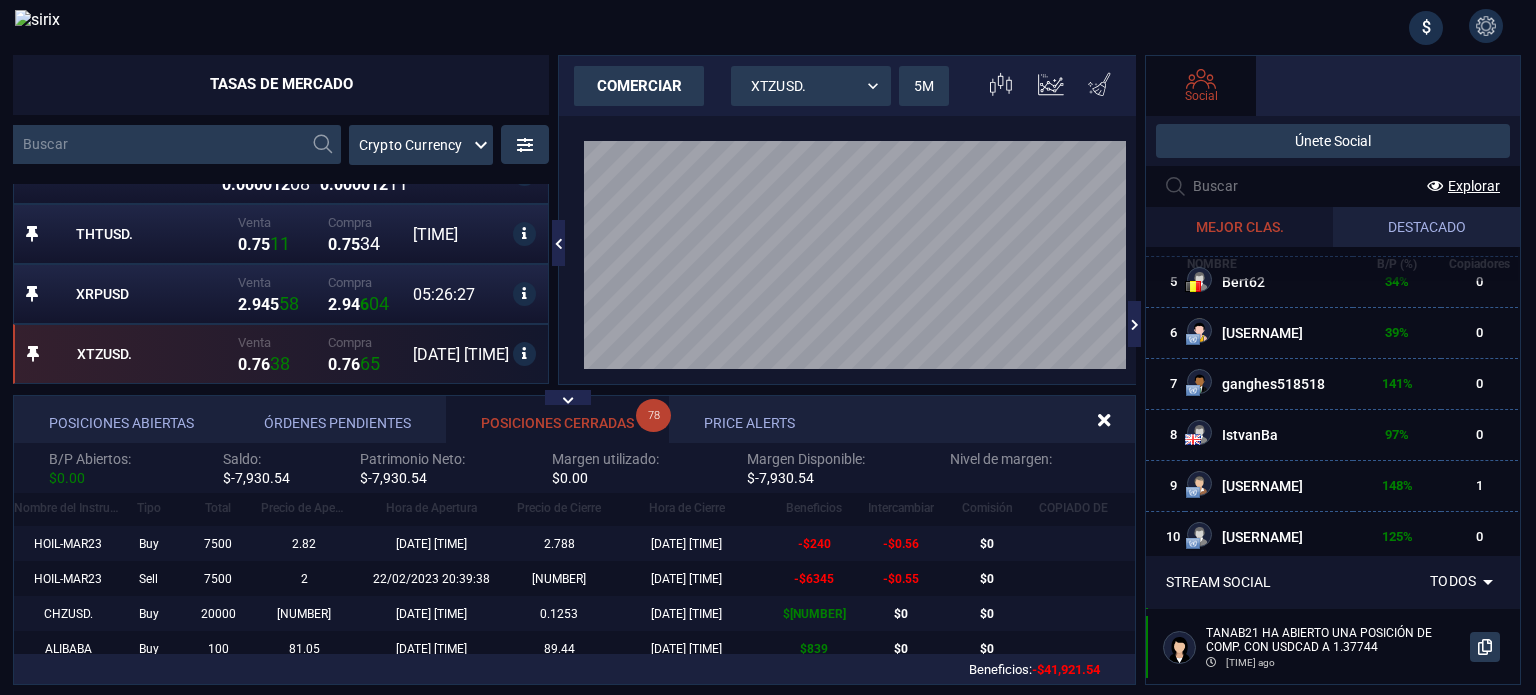 scroll, scrollTop: 233, scrollLeft: 0, axis: vertical 